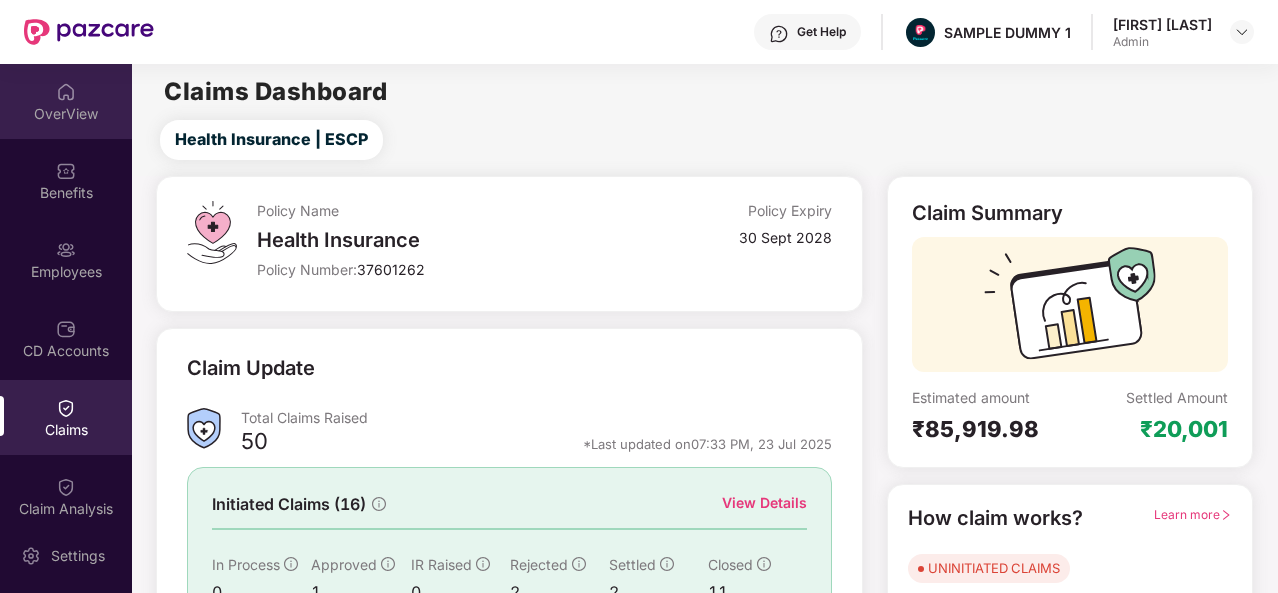 scroll, scrollTop: 0, scrollLeft: 0, axis: both 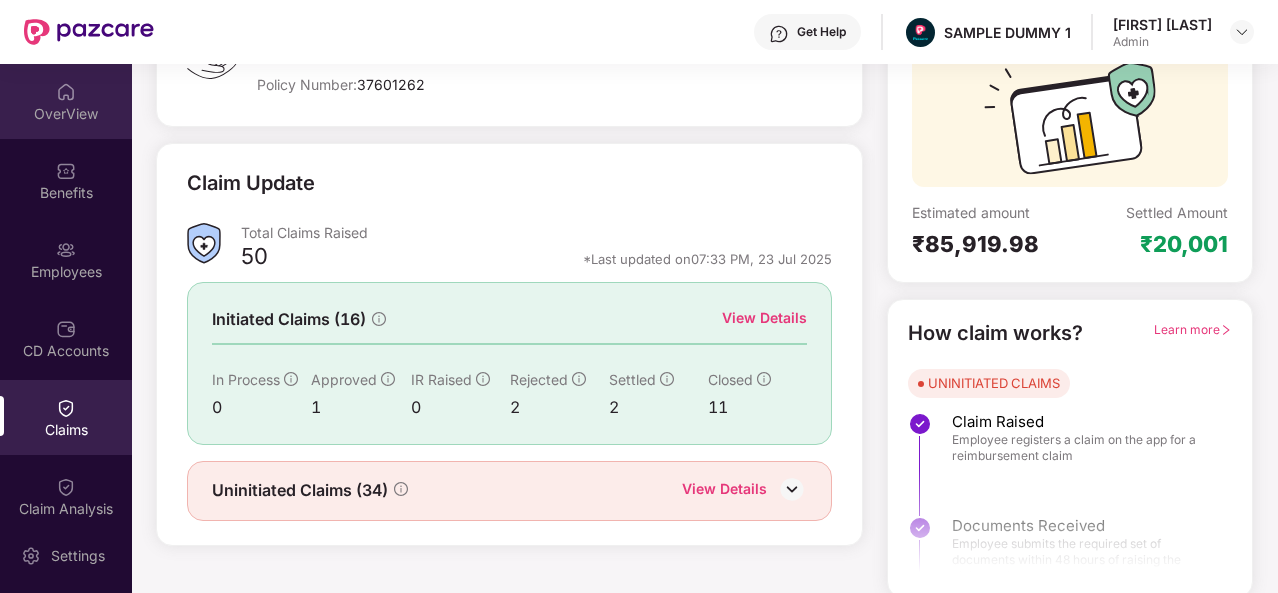 click at bounding box center (66, 92) 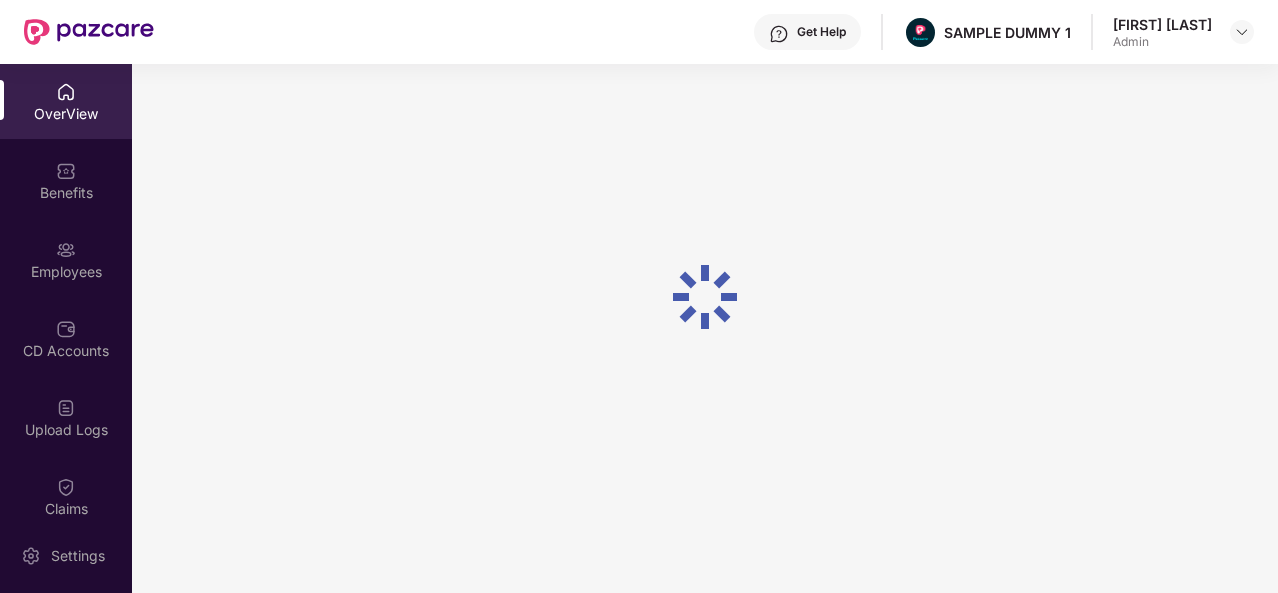scroll, scrollTop: 64, scrollLeft: 0, axis: vertical 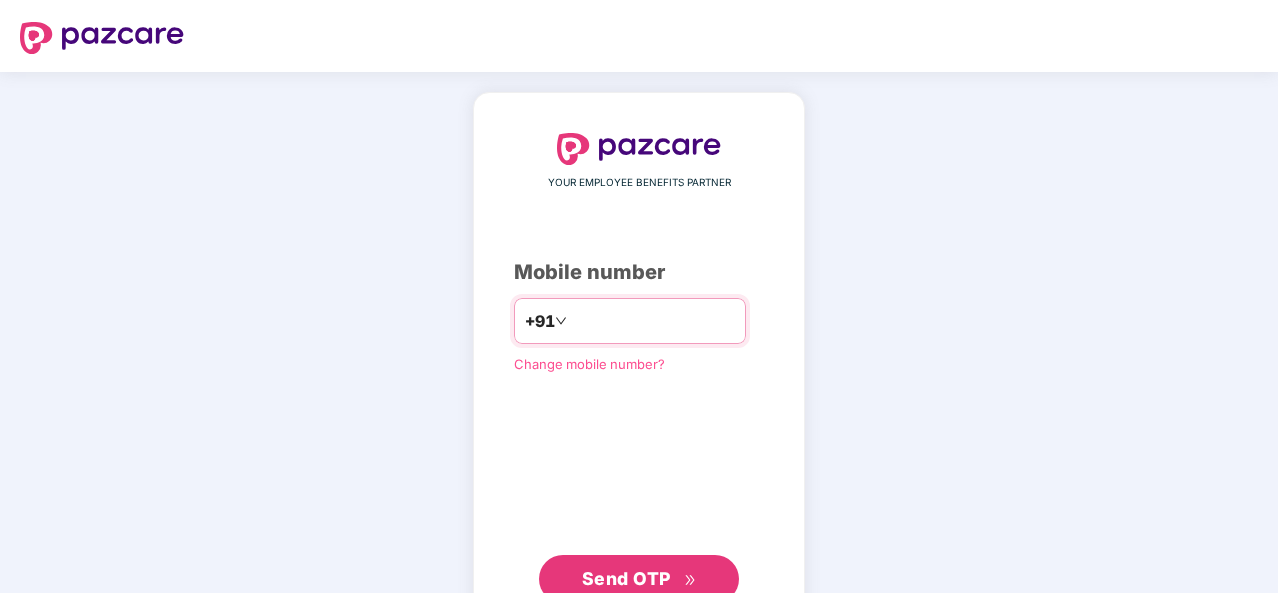 click at bounding box center (653, 321) 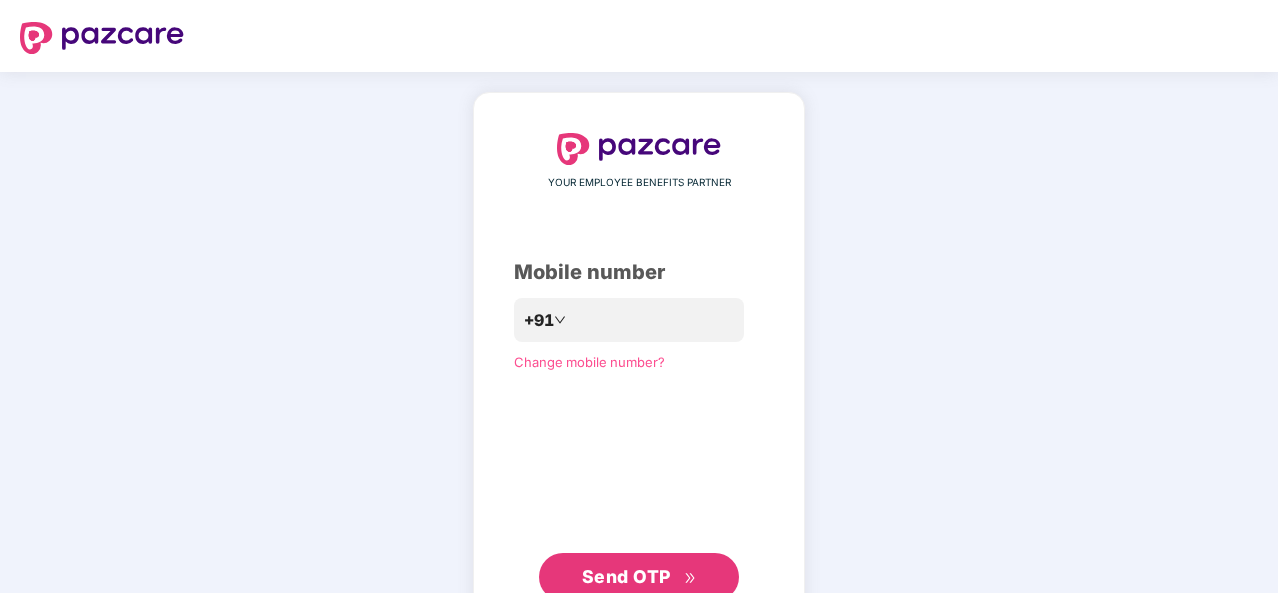 click on "Send OTP" at bounding box center (626, 576) 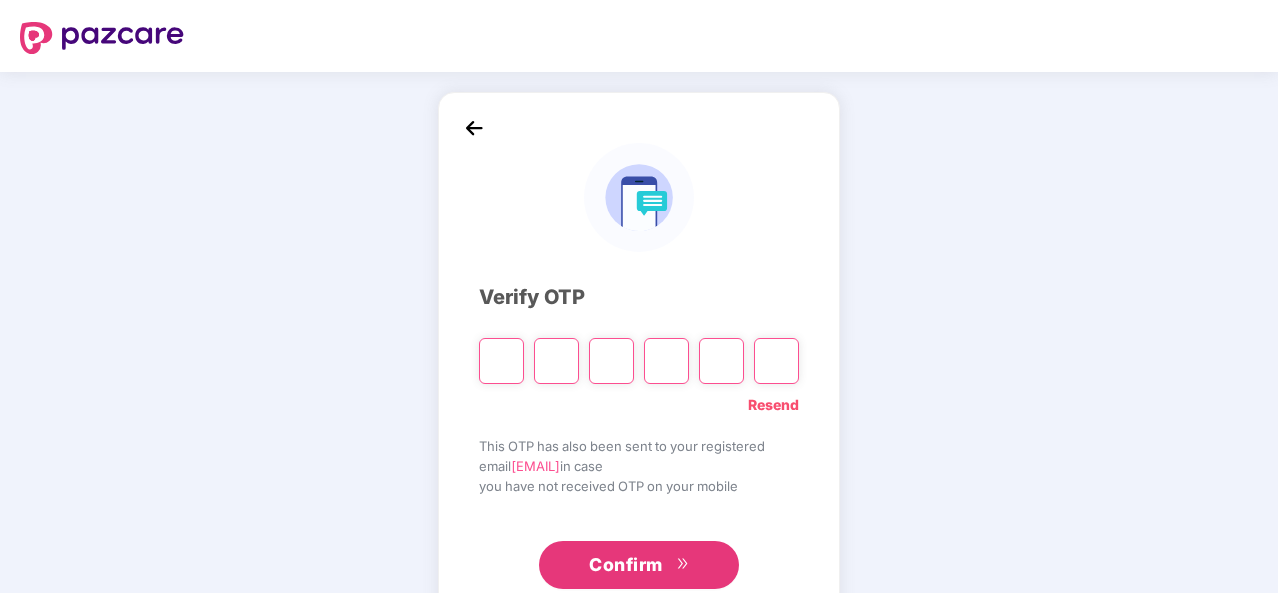 type on "*" 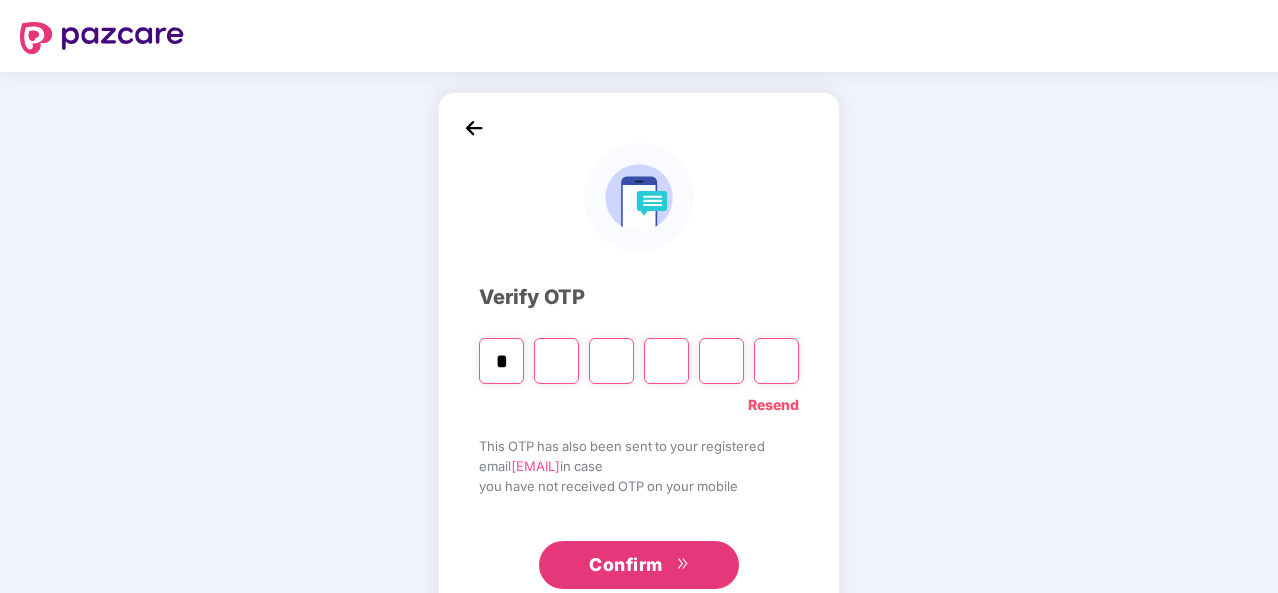 type on "*" 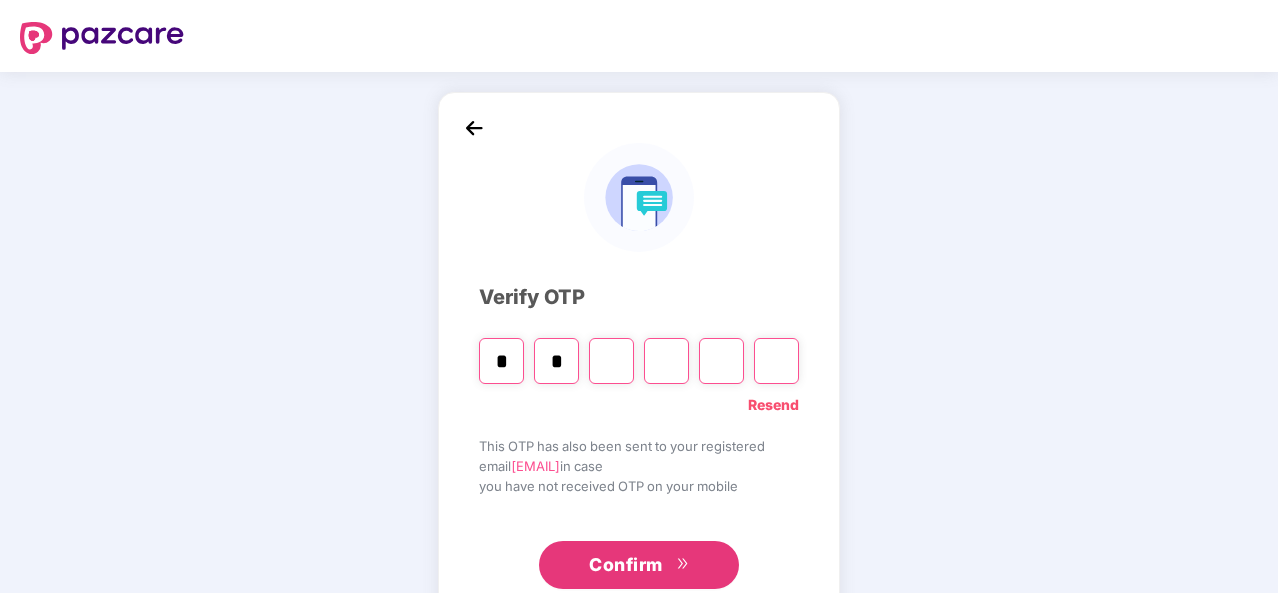 type on "*" 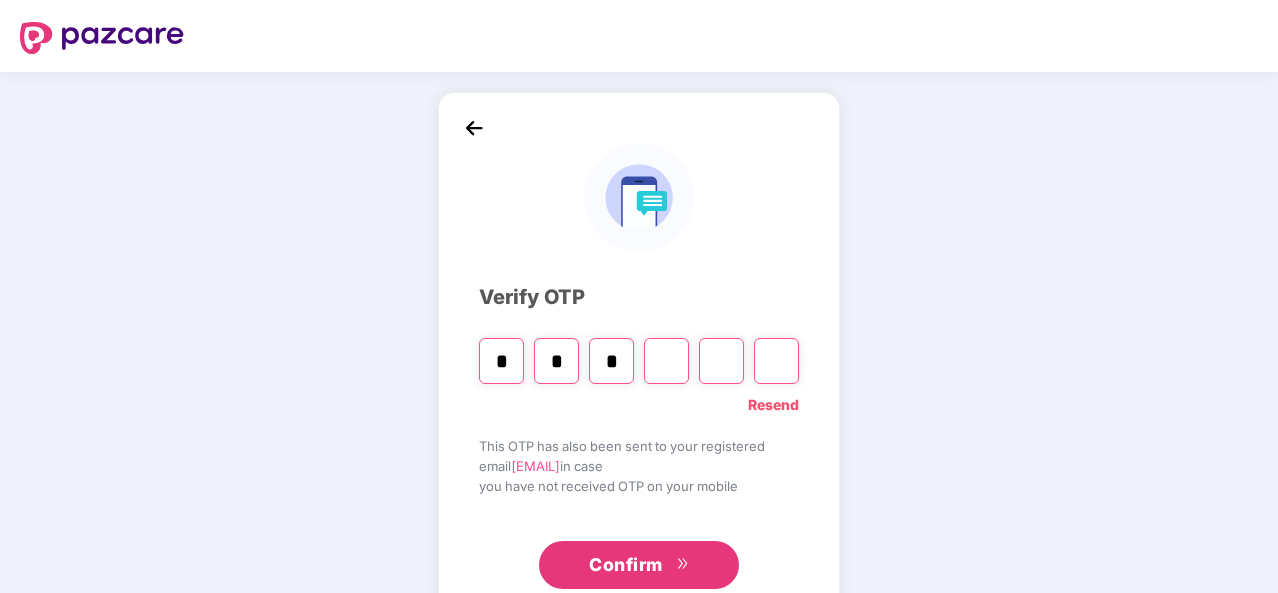 type on "*" 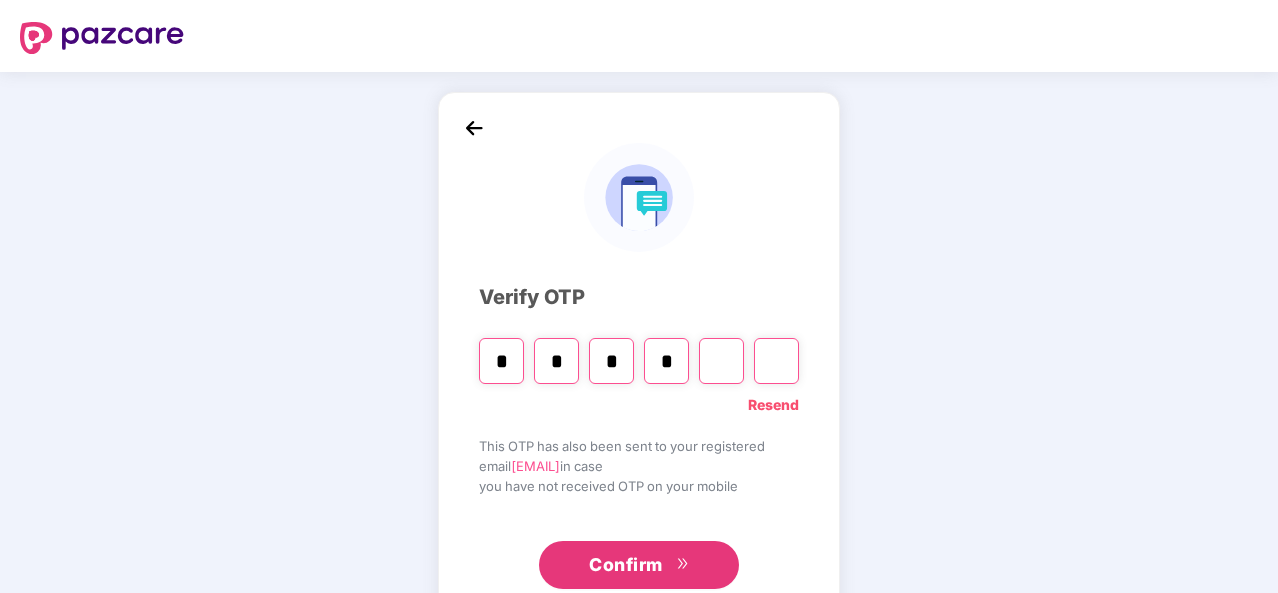 type on "*" 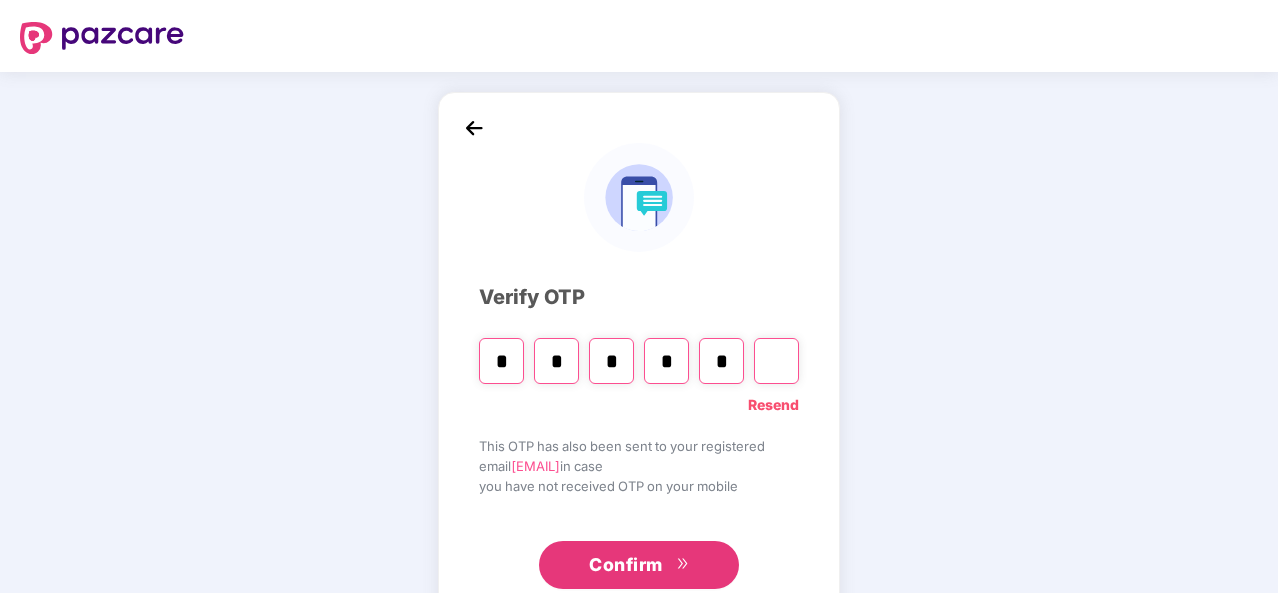 type on "*" 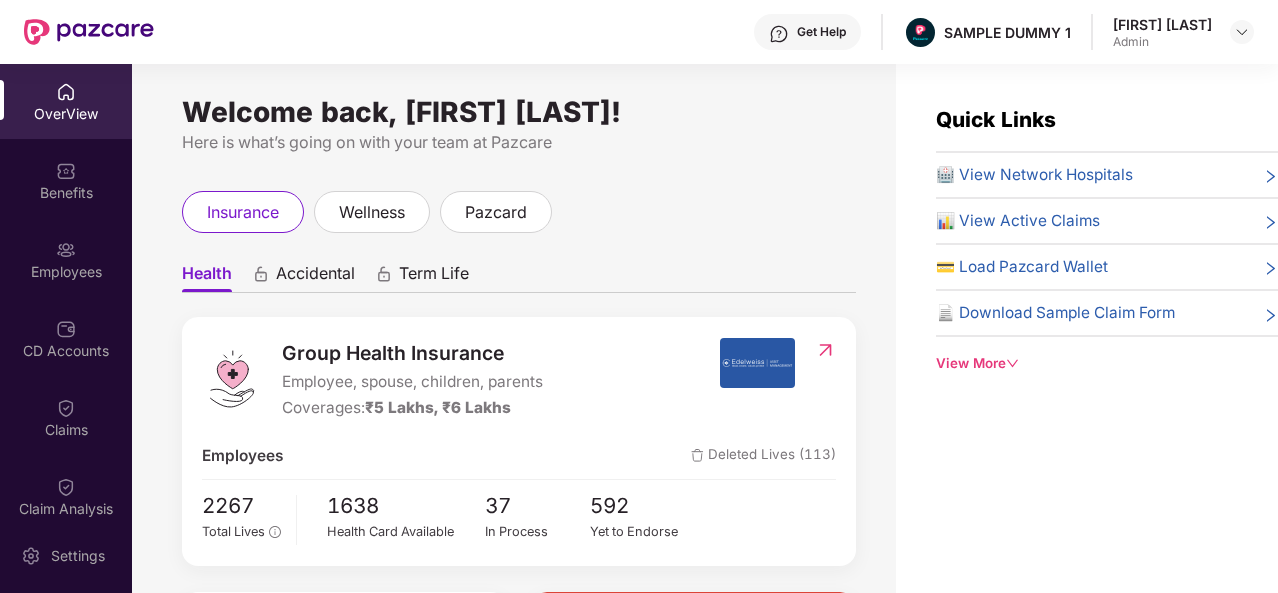 click on "Get Help" at bounding box center (821, 32) 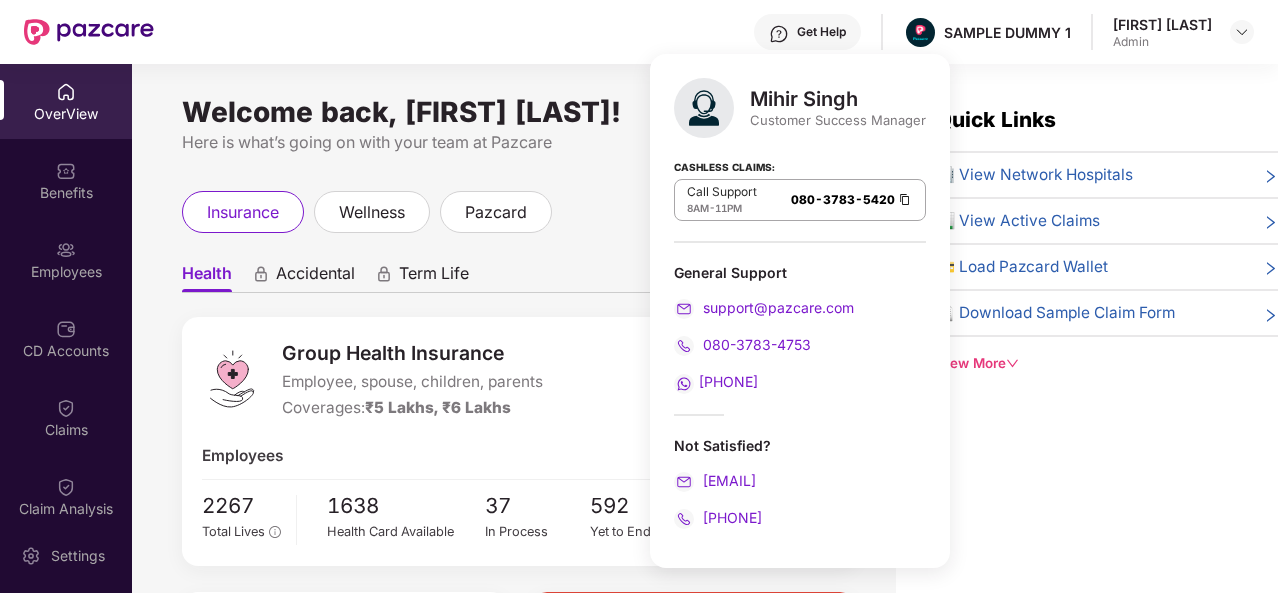 click on "Get Help" at bounding box center (807, 32) 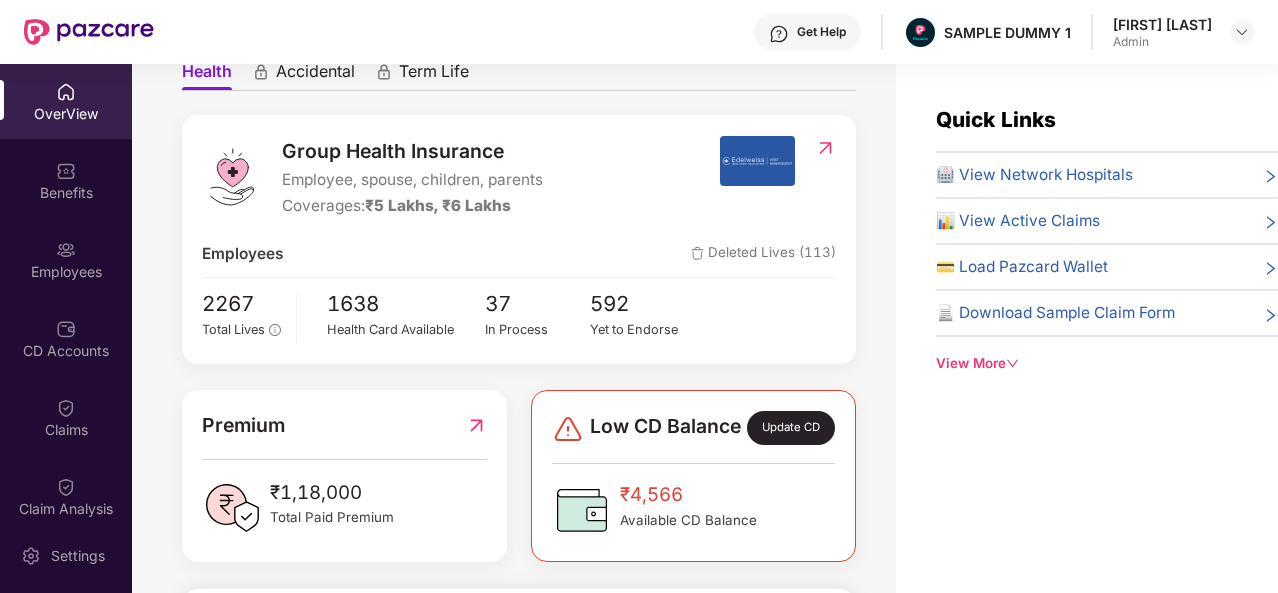 scroll, scrollTop: 181, scrollLeft: 0, axis: vertical 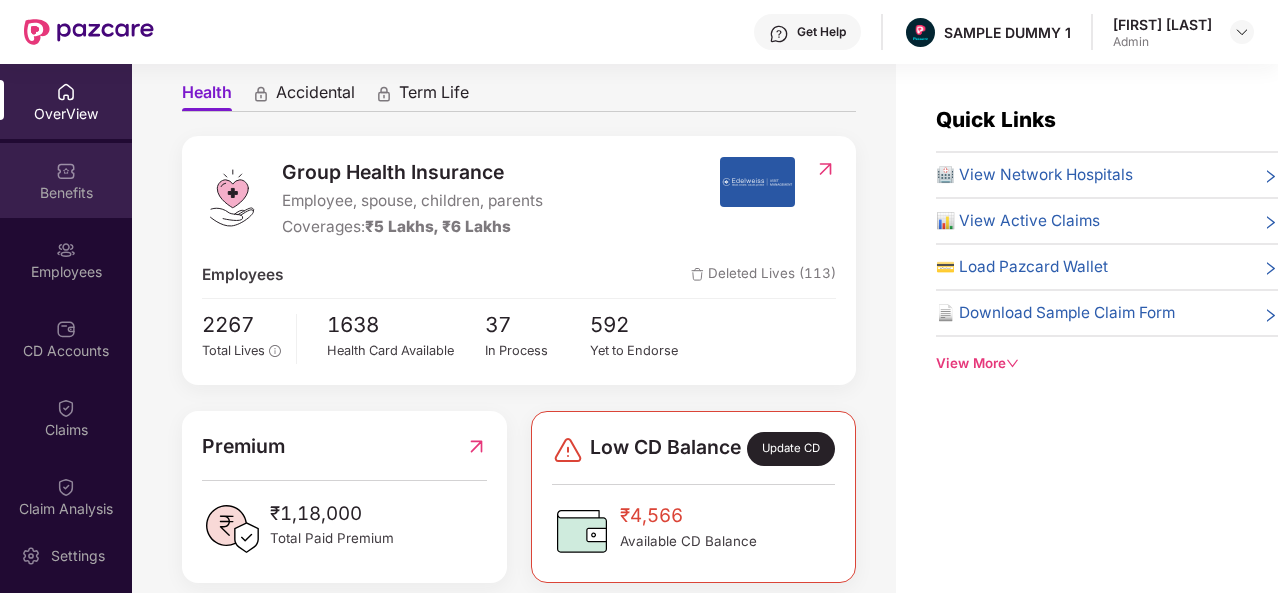click on "Benefits" at bounding box center [66, 193] 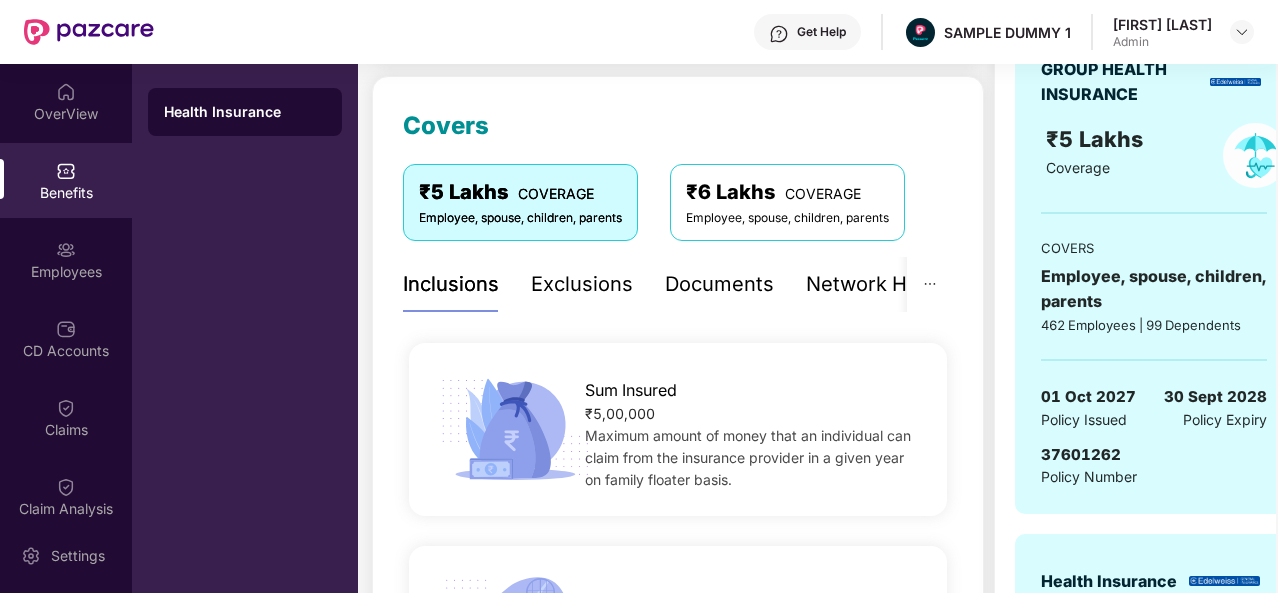 scroll, scrollTop: 246, scrollLeft: 0, axis: vertical 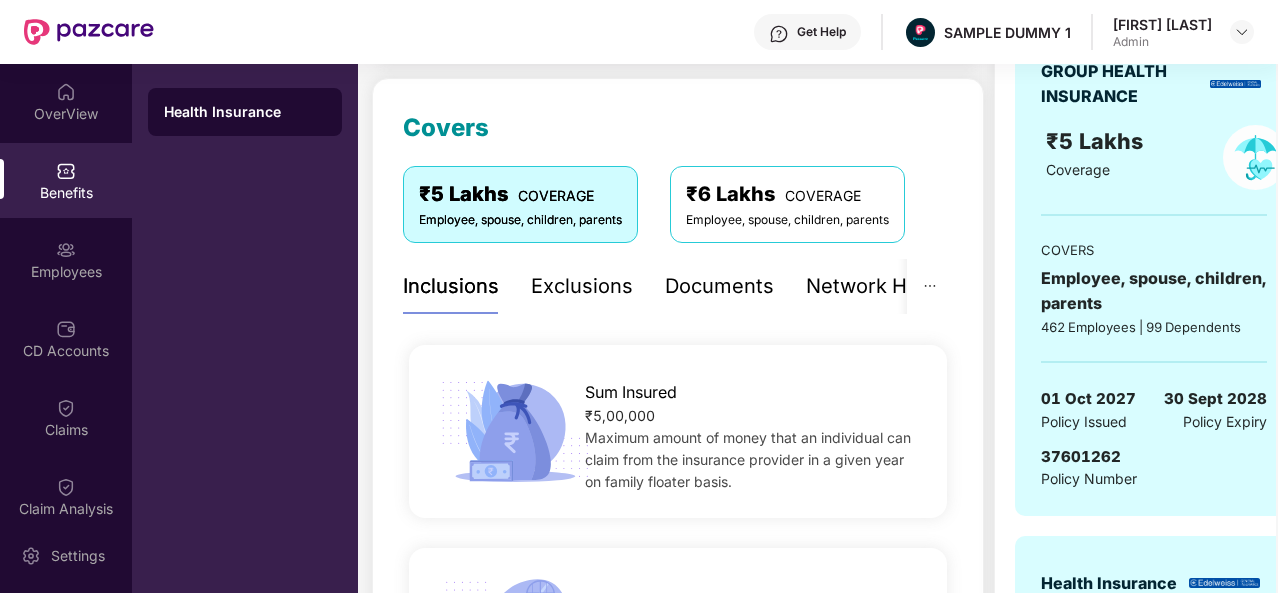 click on "Exclusions" at bounding box center [582, 286] 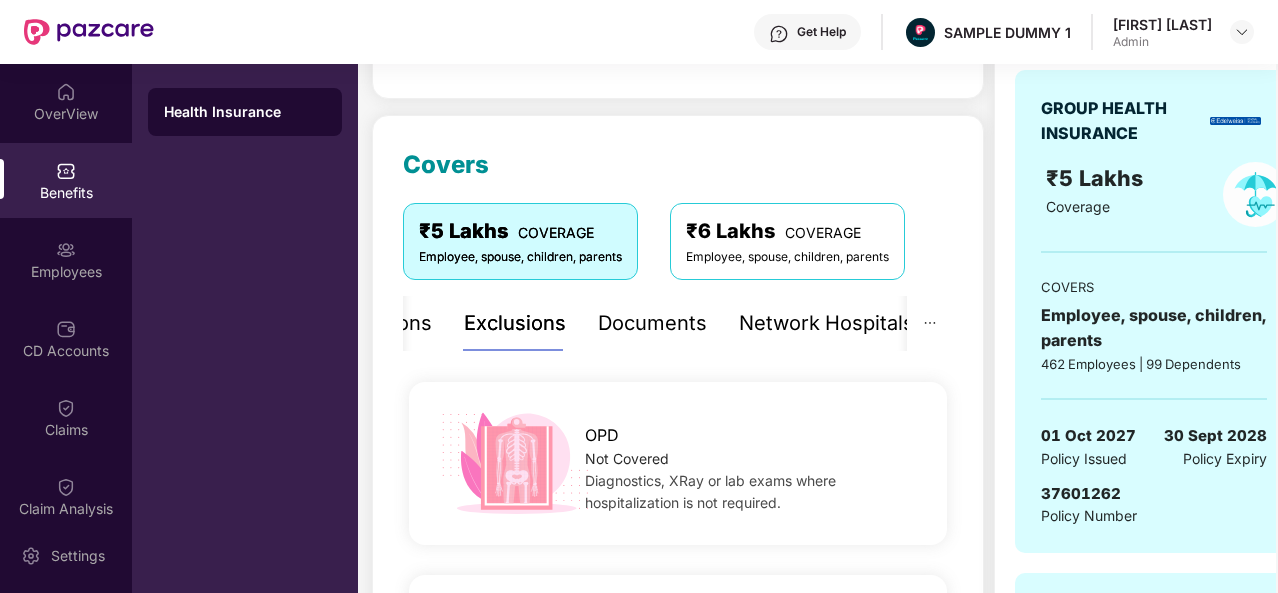 scroll, scrollTop: 207, scrollLeft: 0, axis: vertical 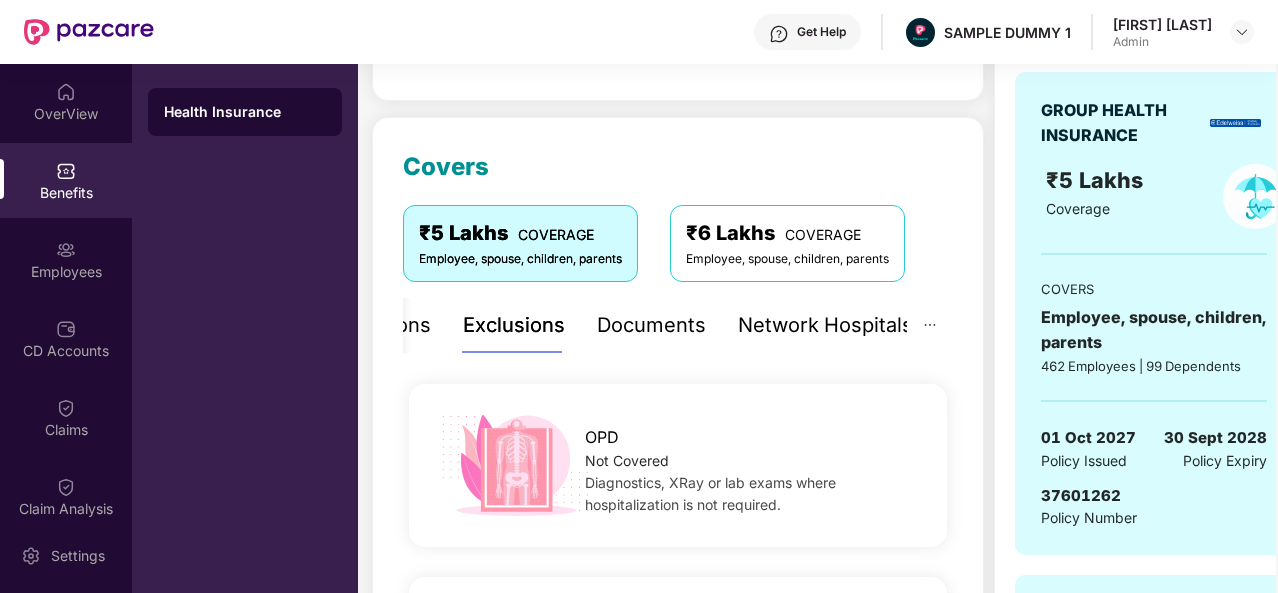 click on "Network Hospitals" at bounding box center [825, 325] 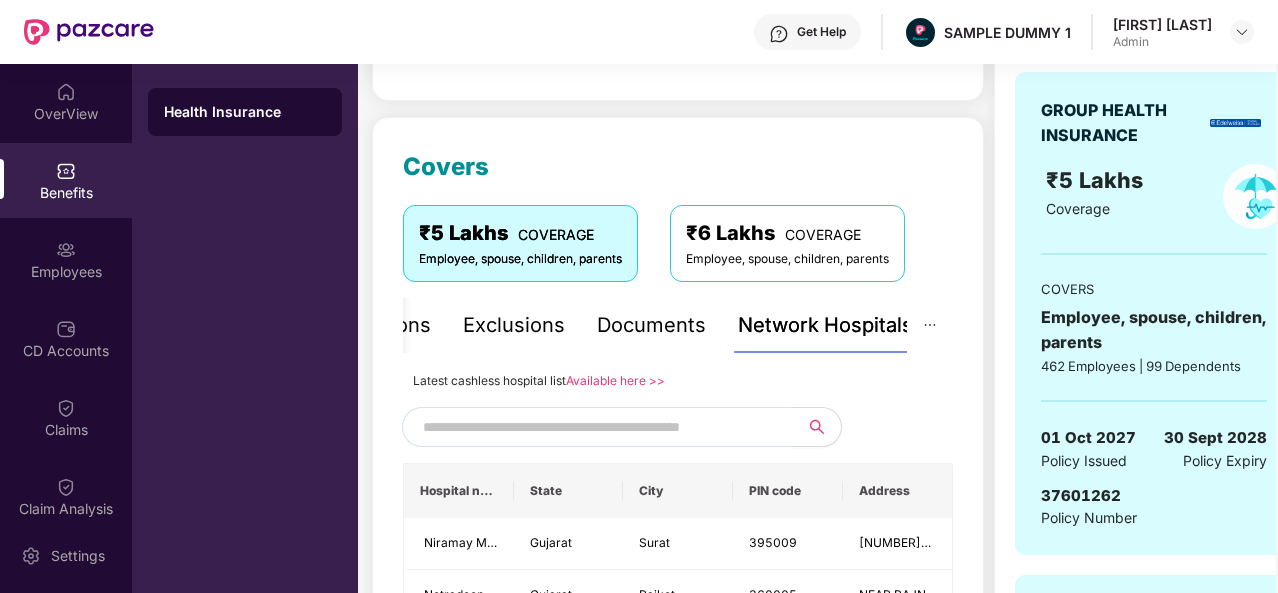 scroll, scrollTop: 373, scrollLeft: 0, axis: vertical 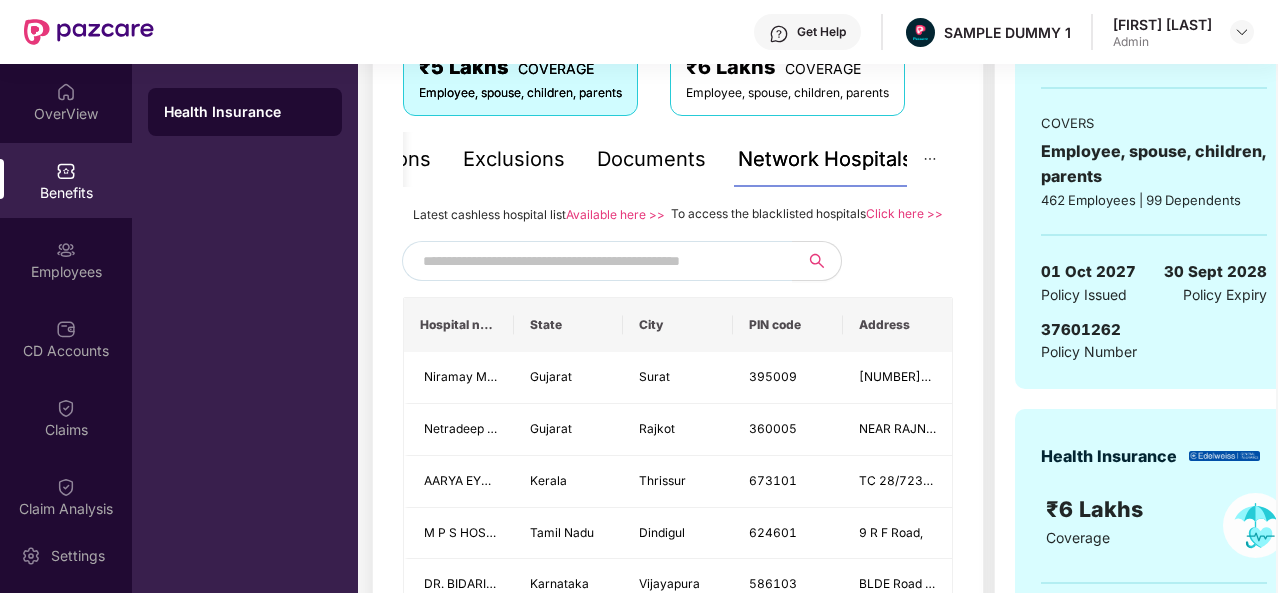 click at bounding box center [594, 261] 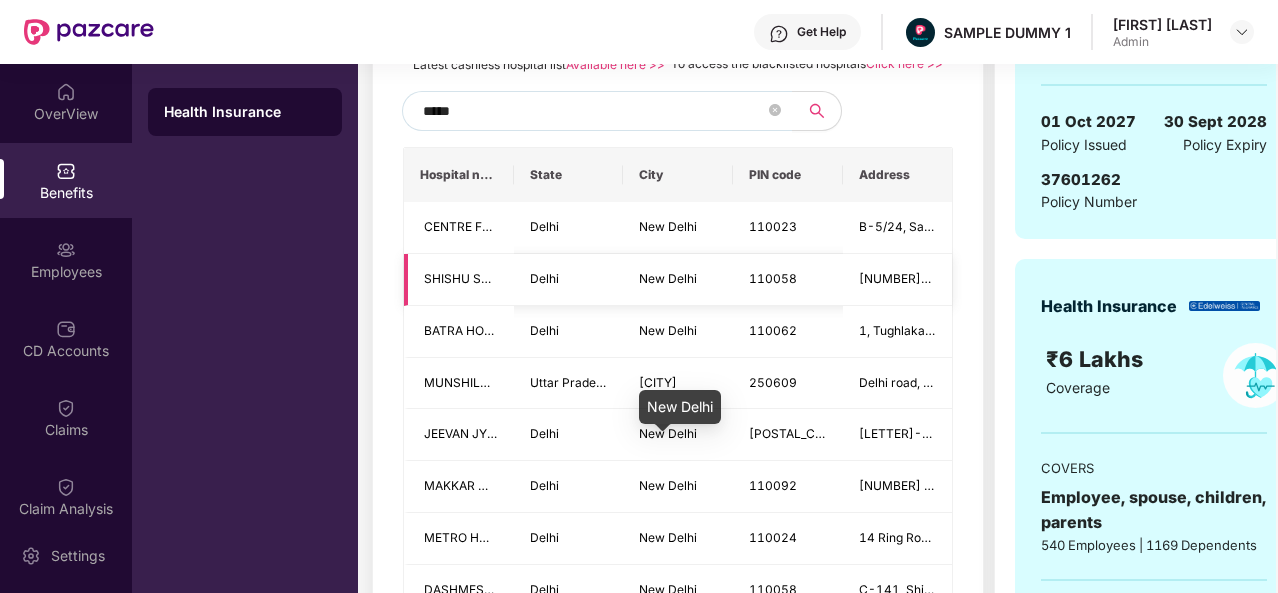 scroll, scrollTop: 522, scrollLeft: 0, axis: vertical 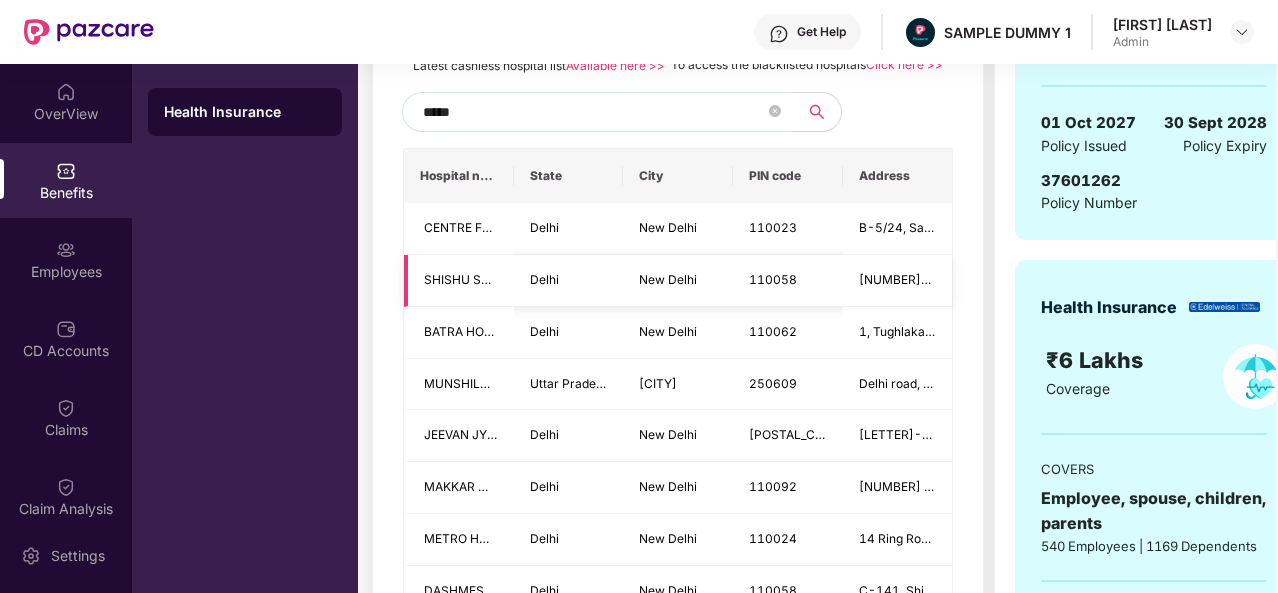 type on "*****" 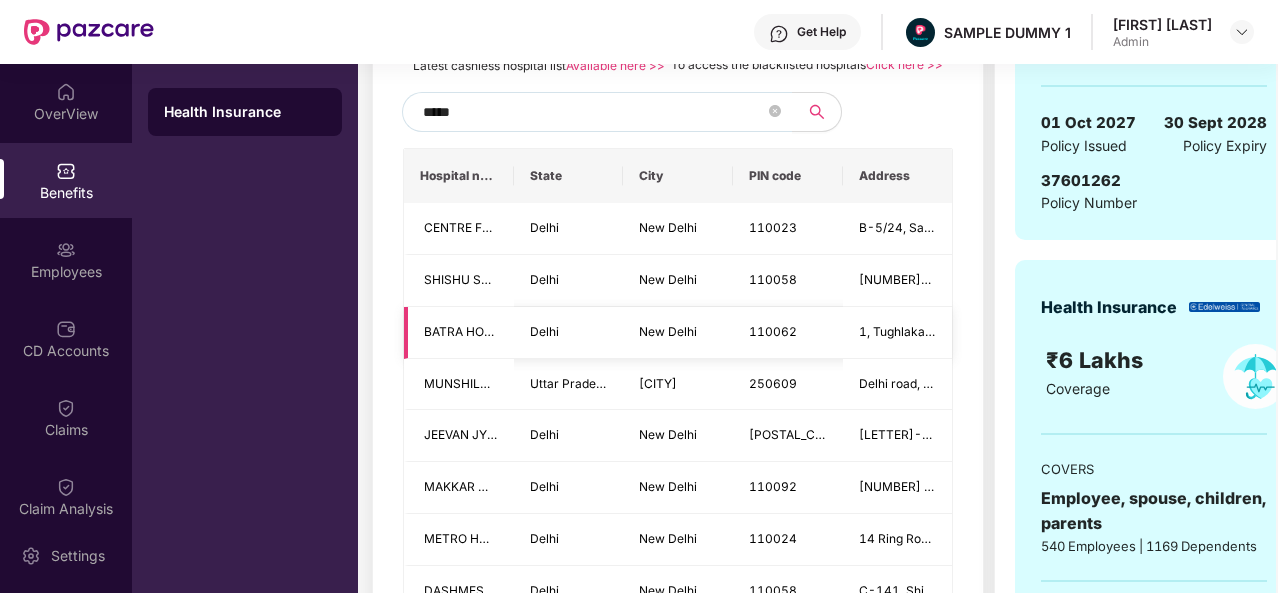 drag, startPoint x: 690, startPoint y: 442, endPoint x: 695, endPoint y: 337, distance: 105.11898 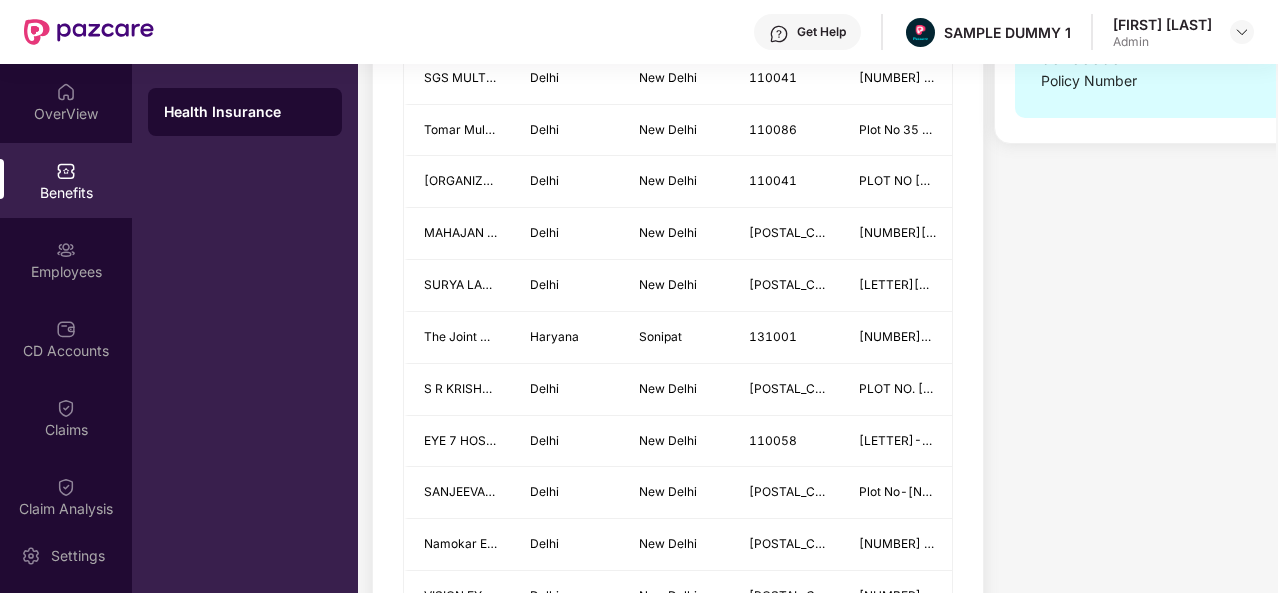 scroll, scrollTop: 1150, scrollLeft: 0, axis: vertical 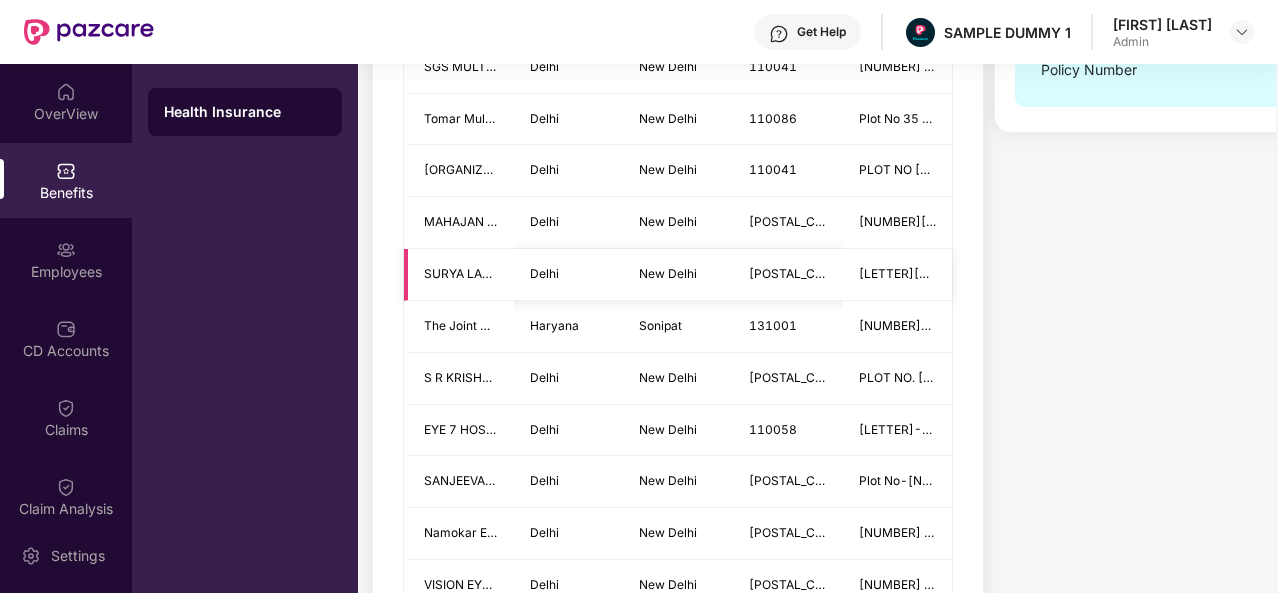 click on "New Delhi" at bounding box center [678, 275] 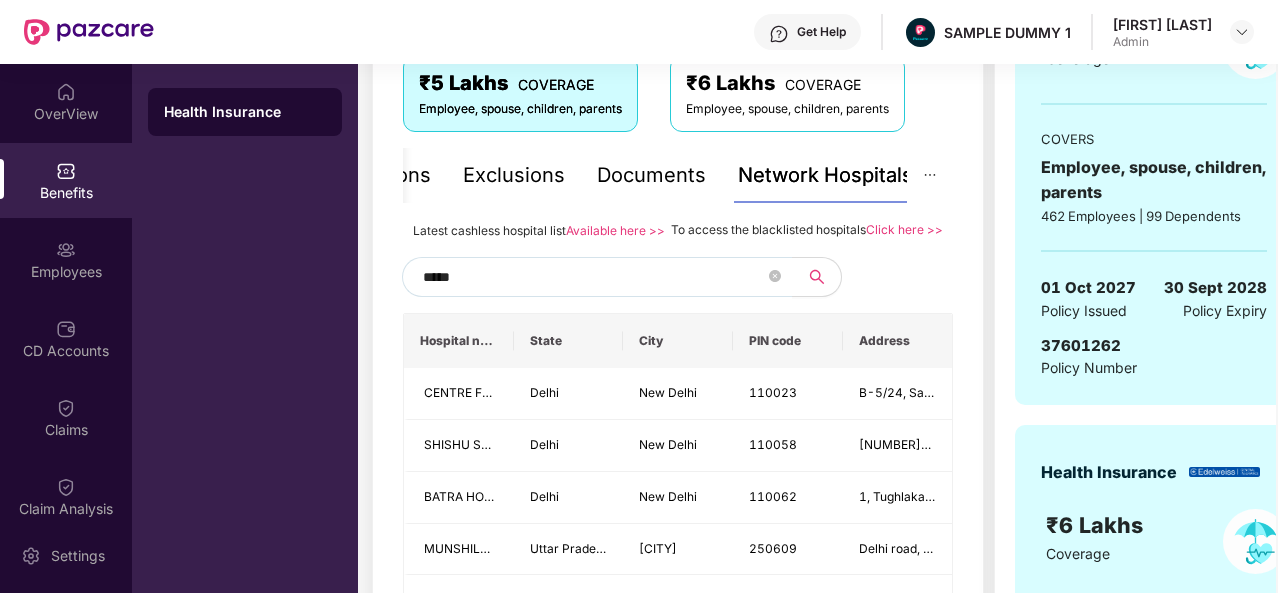scroll, scrollTop: 354, scrollLeft: 0, axis: vertical 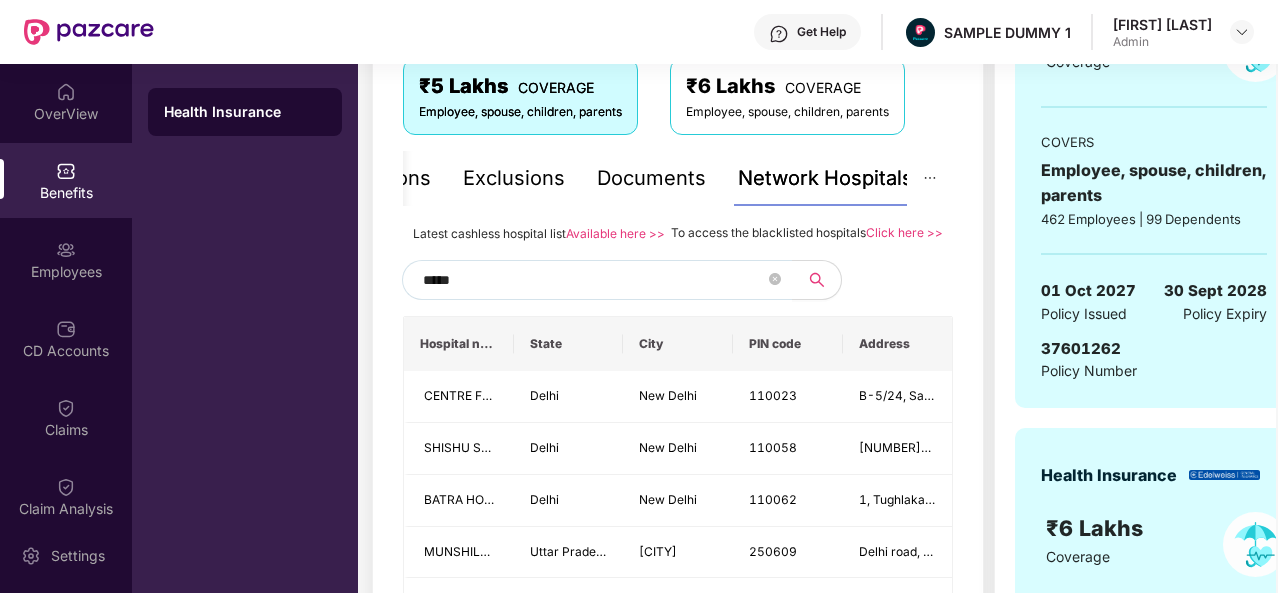 click on "Click here >>" at bounding box center [904, 232] 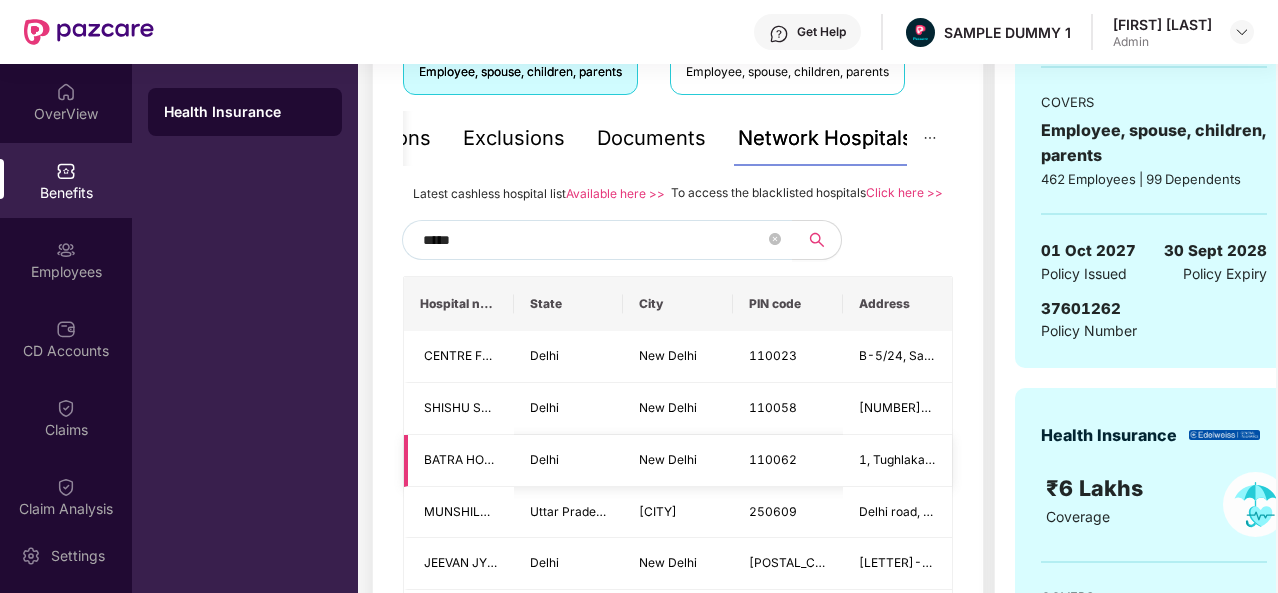 scroll, scrollTop: 391, scrollLeft: 0, axis: vertical 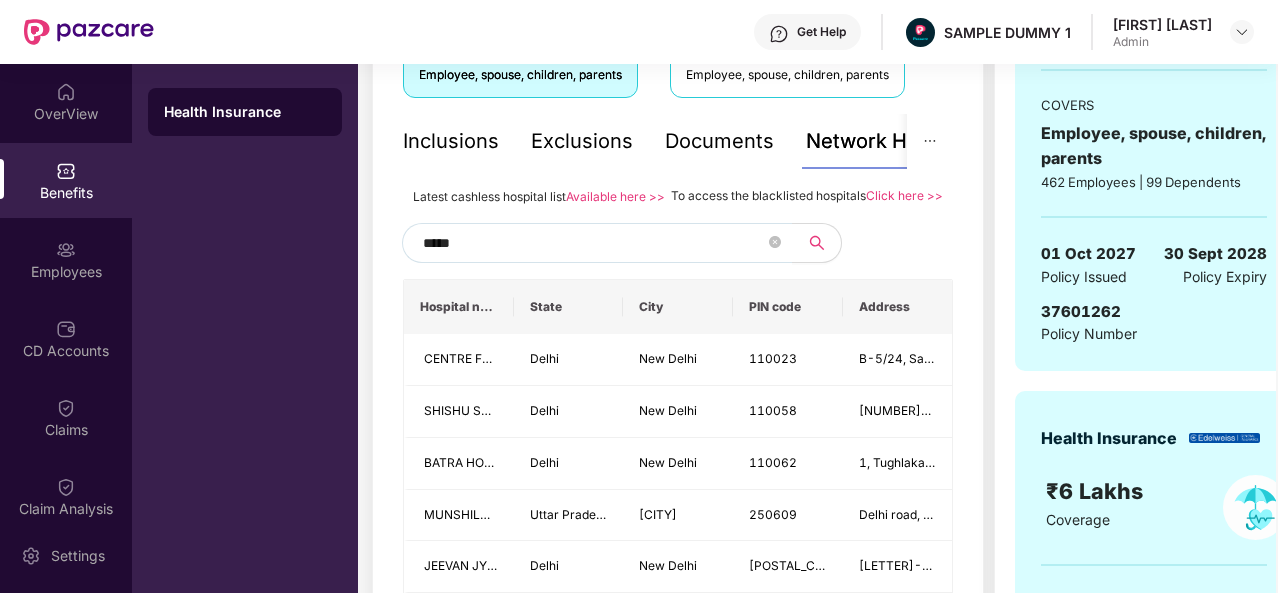 click on "Inclusions" at bounding box center [451, 141] 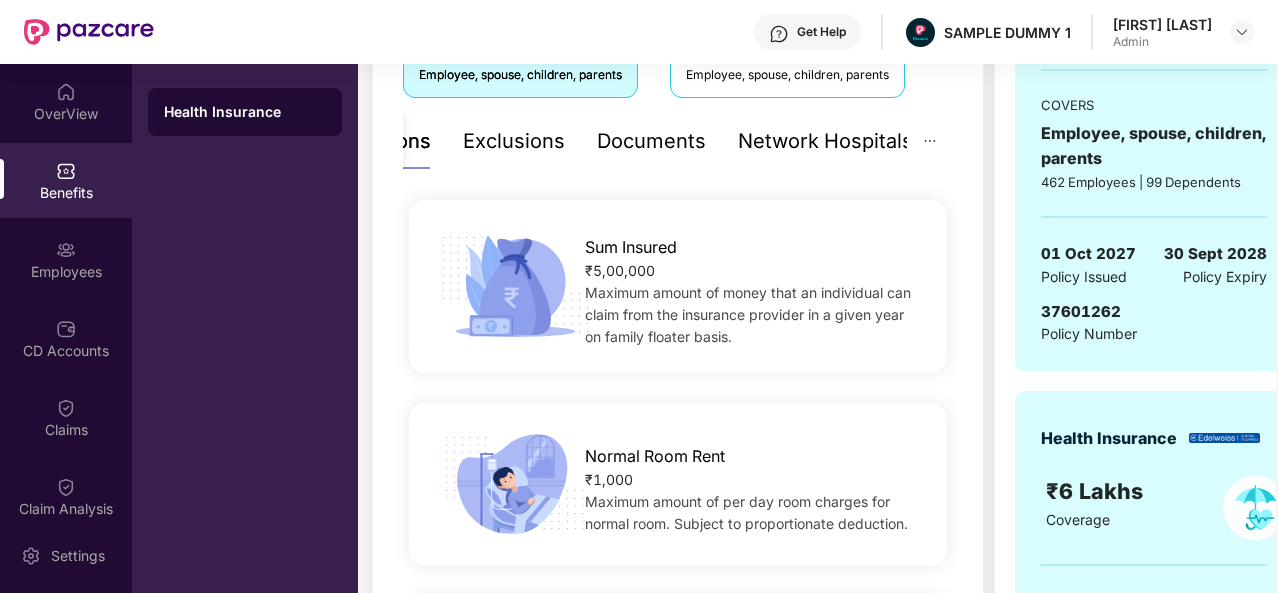 click on "Network Hospitals" at bounding box center [825, 141] 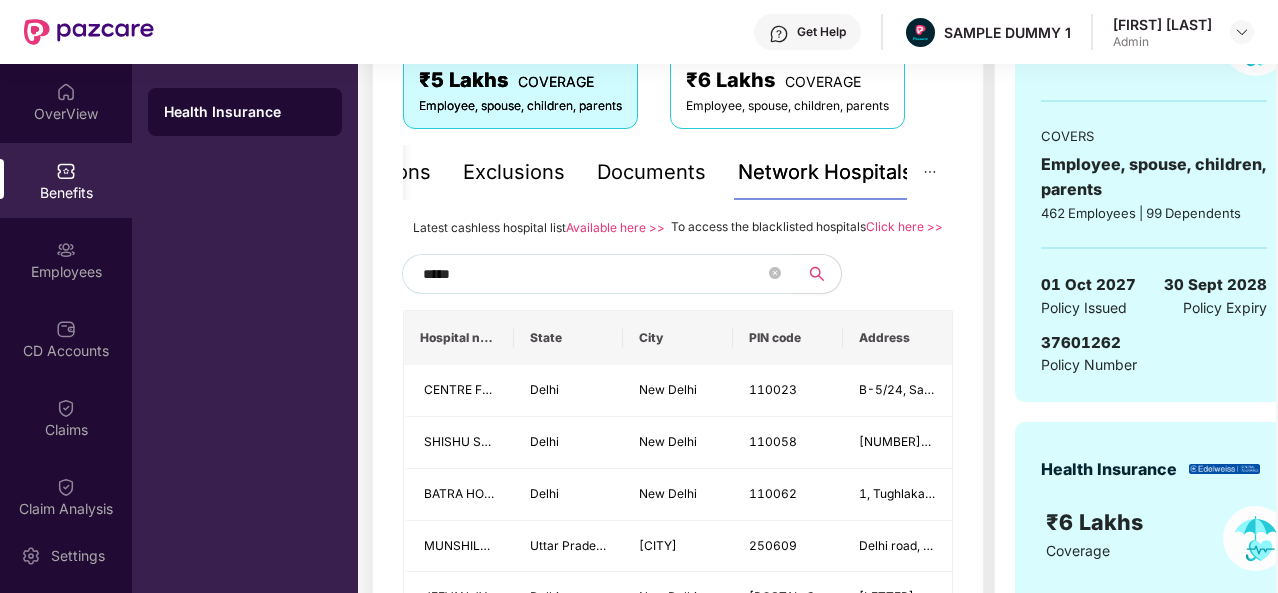scroll, scrollTop: 365, scrollLeft: 0, axis: vertical 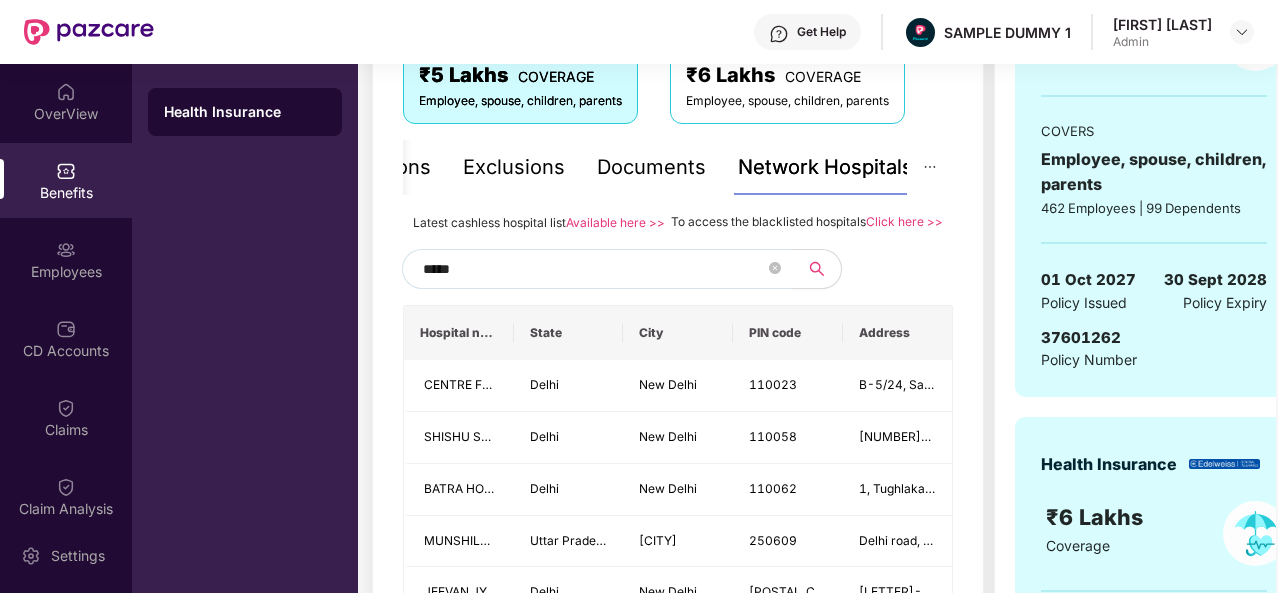 click on "Covers ₹5 Lakhs COVERAGE Employee, spouse, children, parents ₹6 Lakhs COVERAGE Employee, spouse, children, parents Inclusions Exclusions Documents Network Hospitals Sum Insured ₹5,00,000 Maximum amount of money that an individual can claim from the insurance provider in a given year on family floater basis. Normal Room Rent ₹1,000 Maximum amount of per day room charges for normal room. Subject to proportionate deduction. ICU Room Rent ₹2,000 Maximum amount of per day room charges for ICU. Subject to proportionate deduction. Ambulance ₹2,000 Maximum amount that can be claimed for ground ambulance services. Pre-existing diseases coverage Covered Coverage for diseases that already exists at the time you buy a health insurance policy. Maternity Normal ₹50,000 Coverage for delivery expenses, including expenses related to normal delivery. Maternity caesarean ₹50,000 Coverage for delivery expenses, including expenses related to caesarean delivery. Waiting Period Zero days Pre Hospitalization 30 days" at bounding box center [678, 1524] 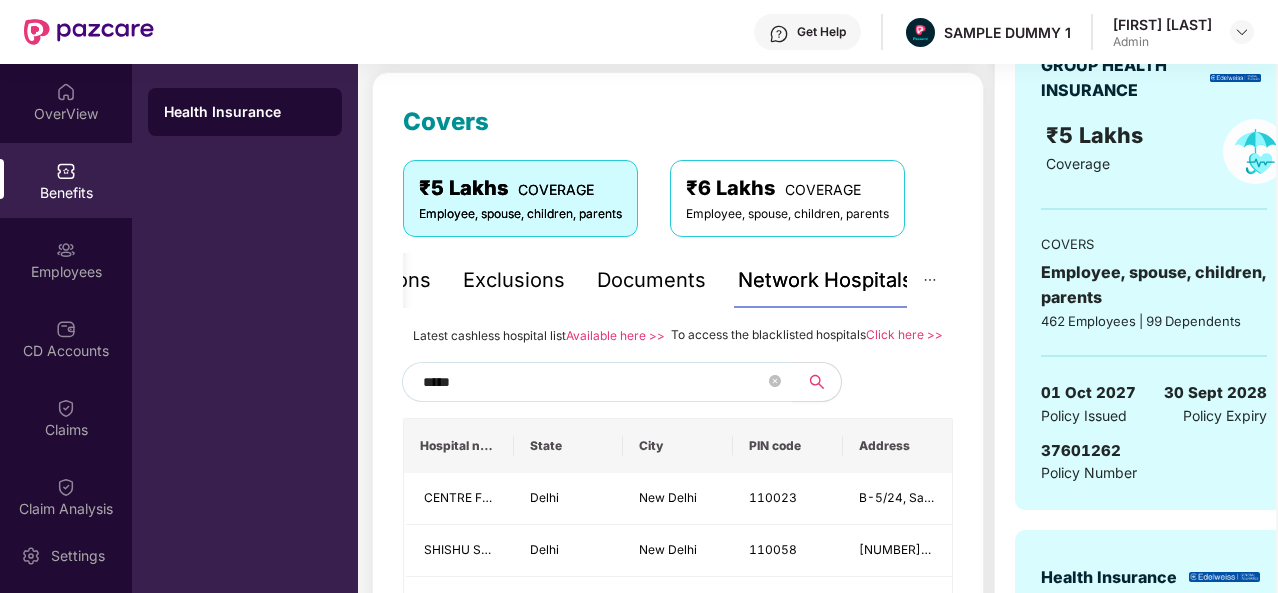 scroll, scrollTop: 250, scrollLeft: 0, axis: vertical 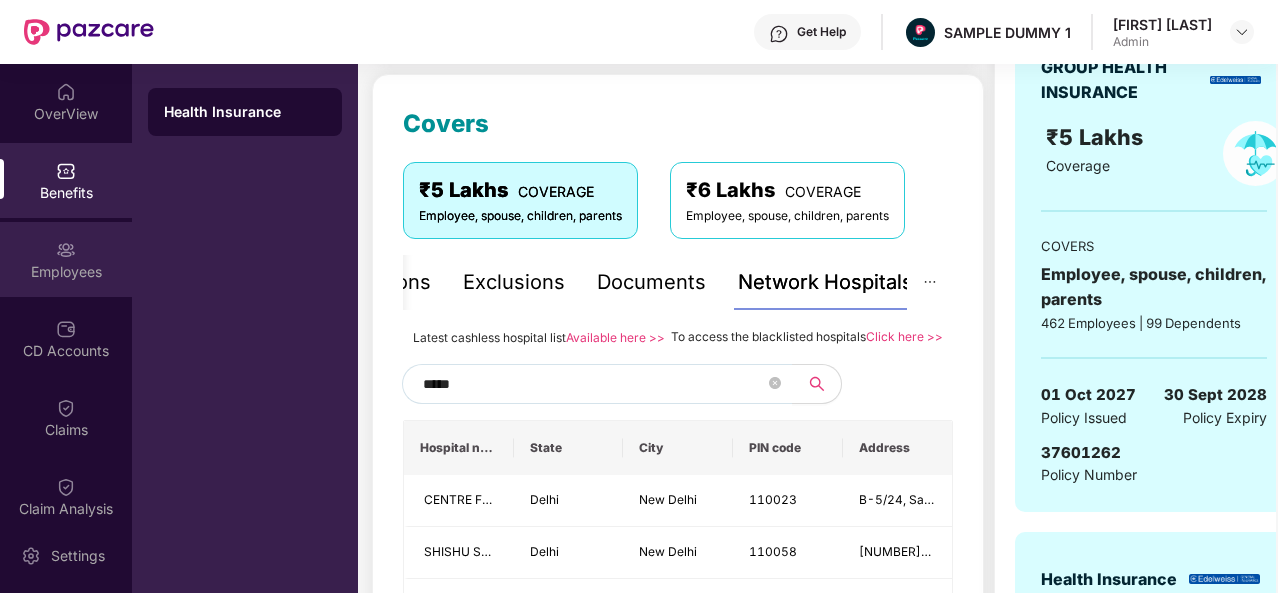 click on "Employees" at bounding box center (66, 272) 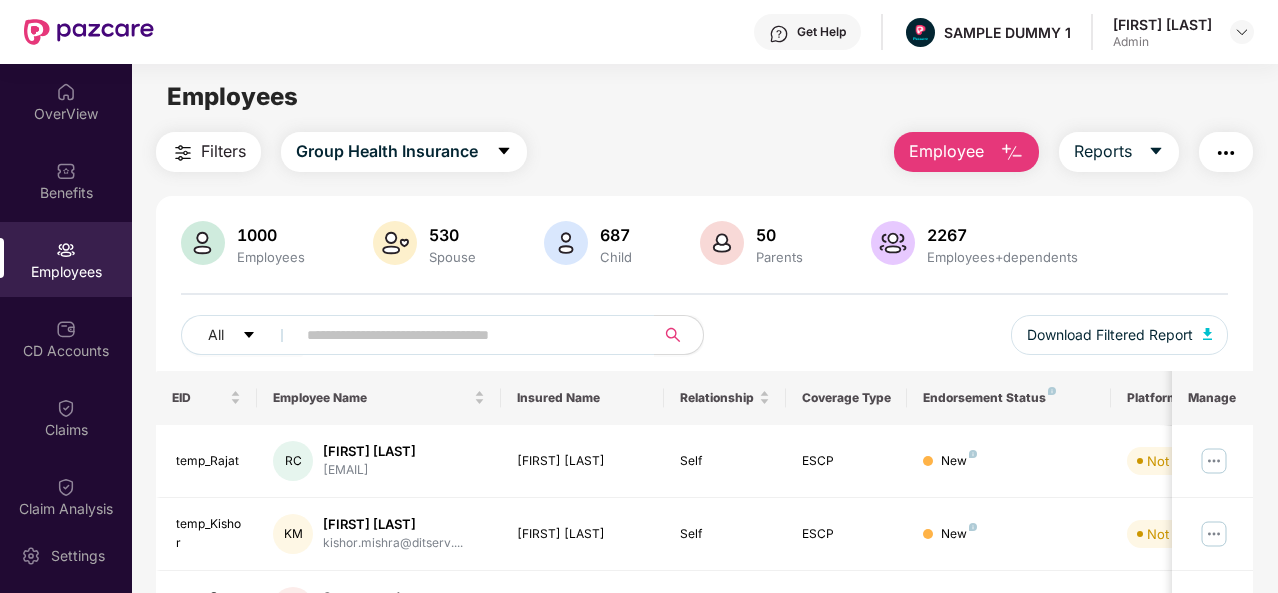 scroll, scrollTop: 0, scrollLeft: 0, axis: both 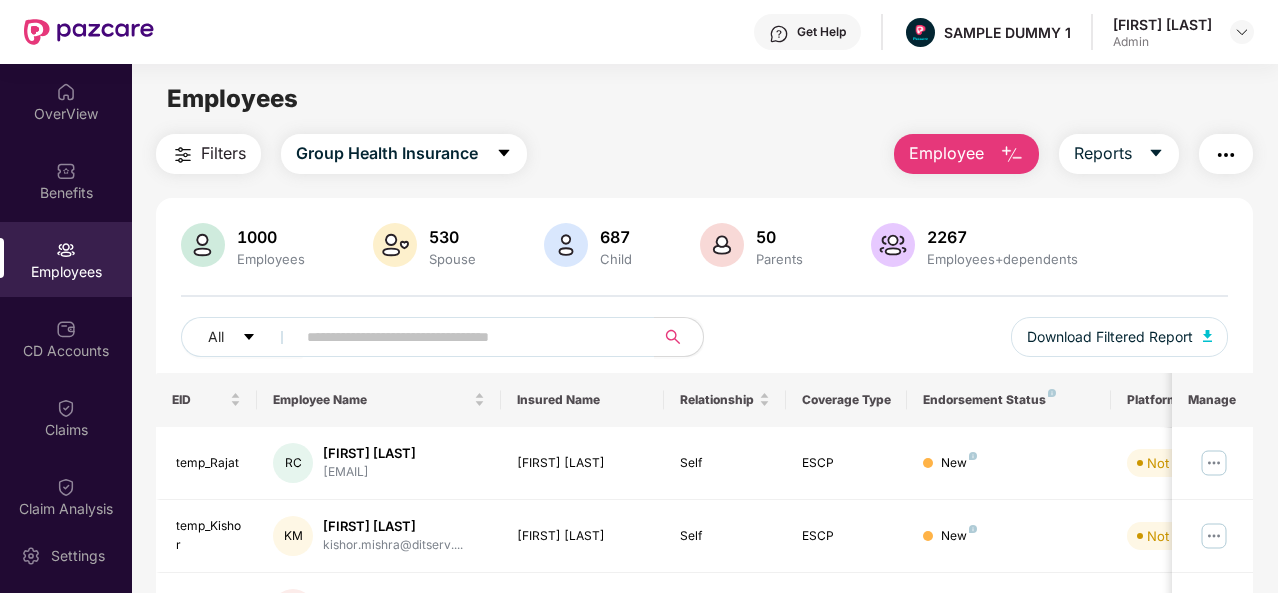 click at bounding box center [1012, 155] 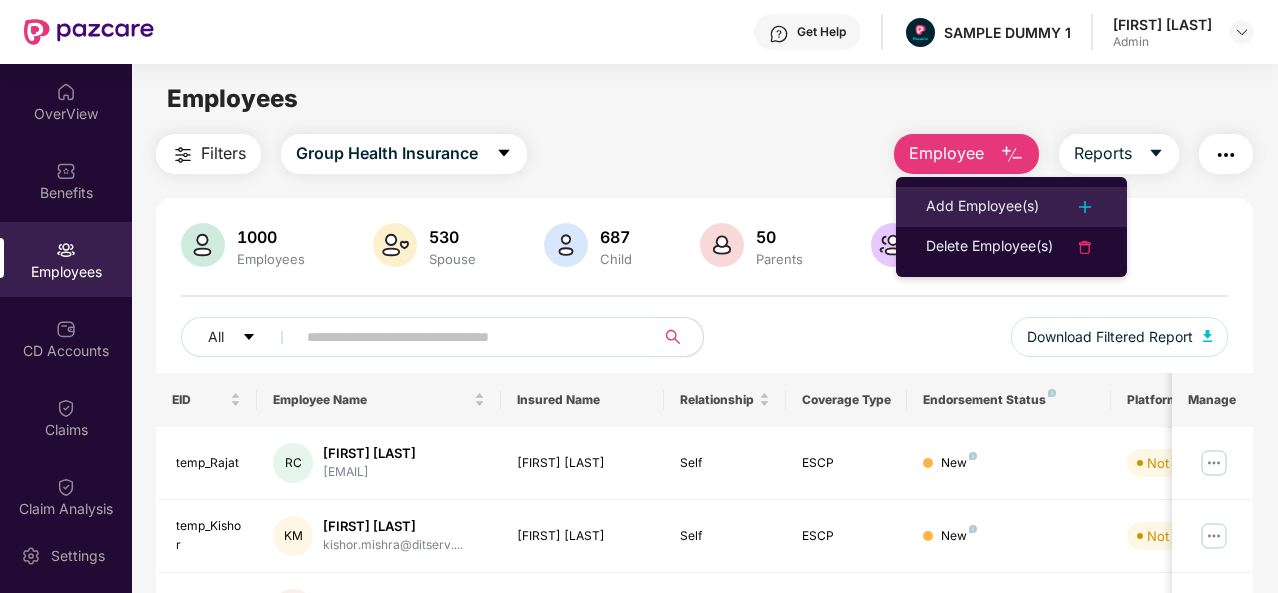 click on "Add Employee(s)" at bounding box center [982, 207] 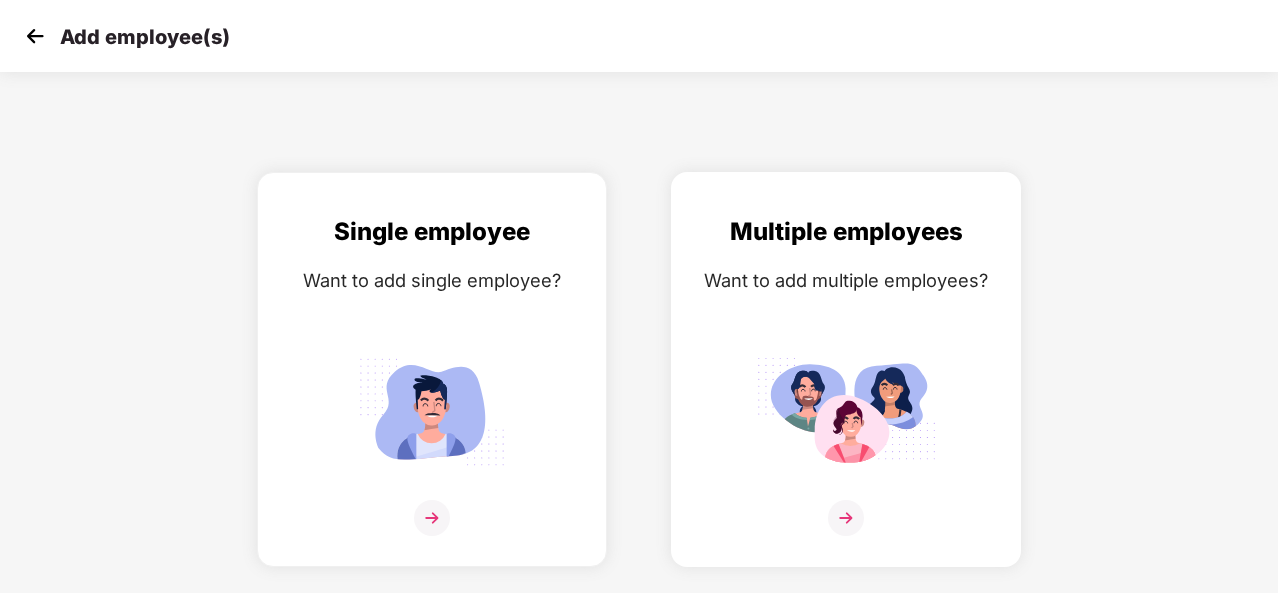click at bounding box center (846, 518) 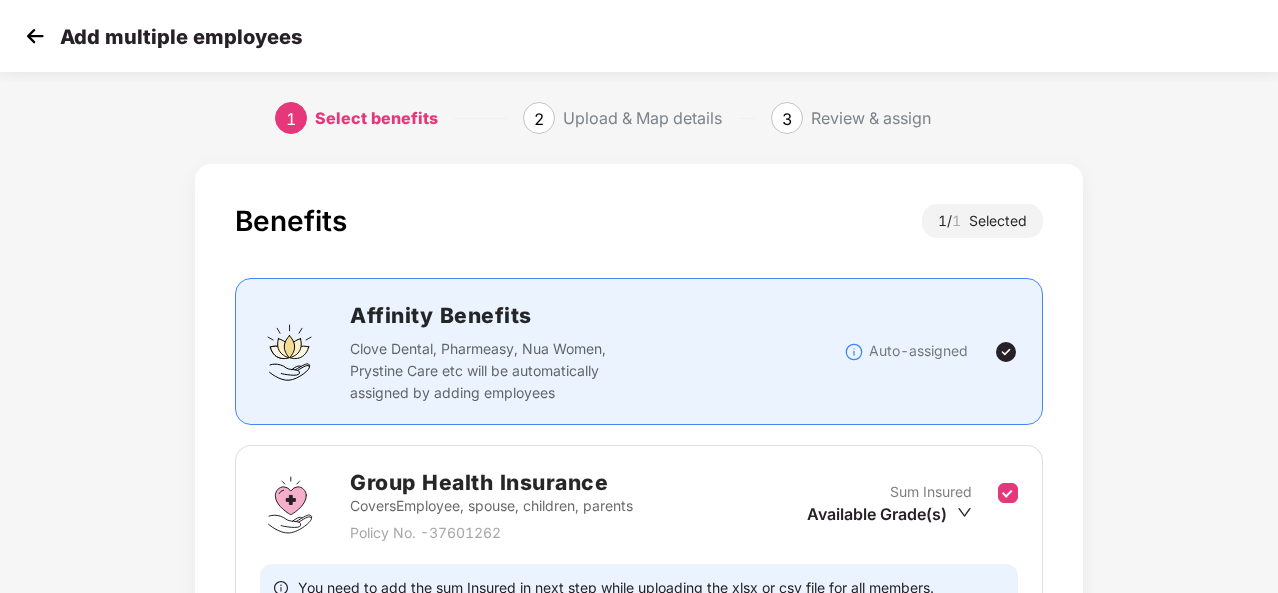 scroll, scrollTop: 211, scrollLeft: 0, axis: vertical 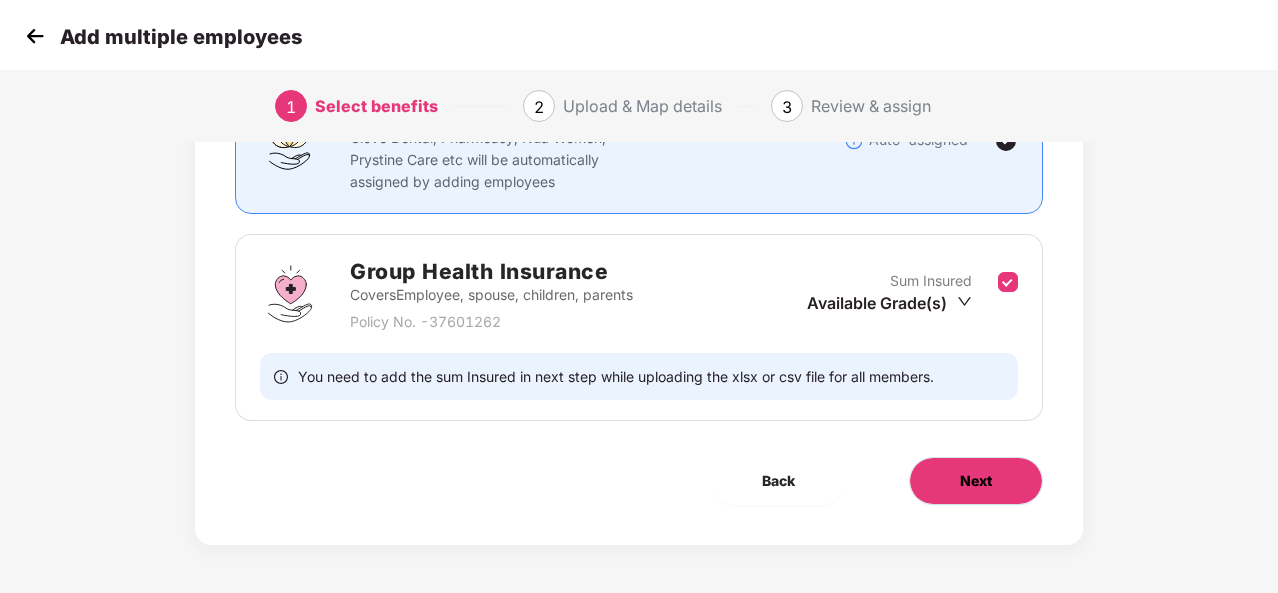 click on "Next" at bounding box center (976, 481) 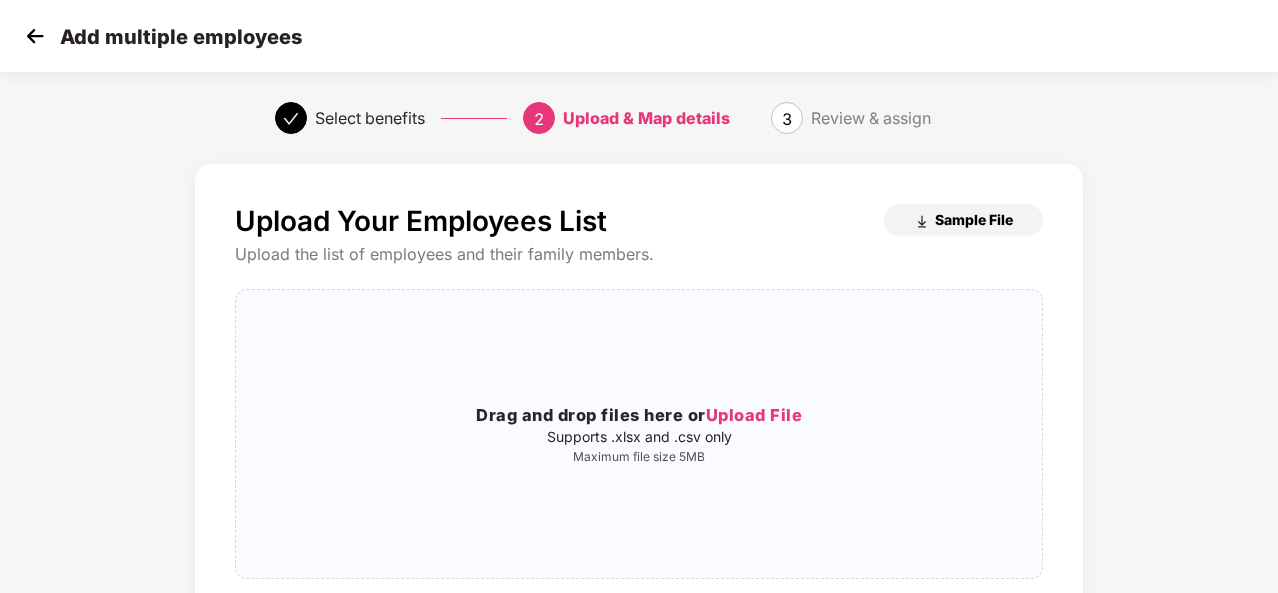 scroll, scrollTop: 210, scrollLeft: 0, axis: vertical 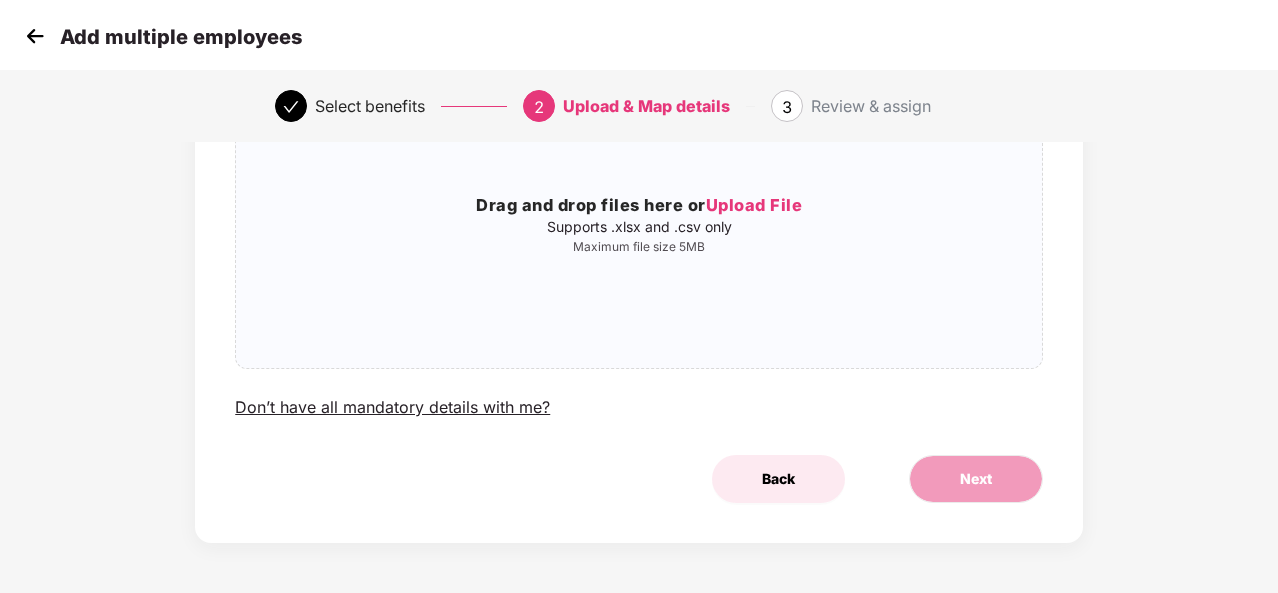 click on "Back" at bounding box center (778, 479) 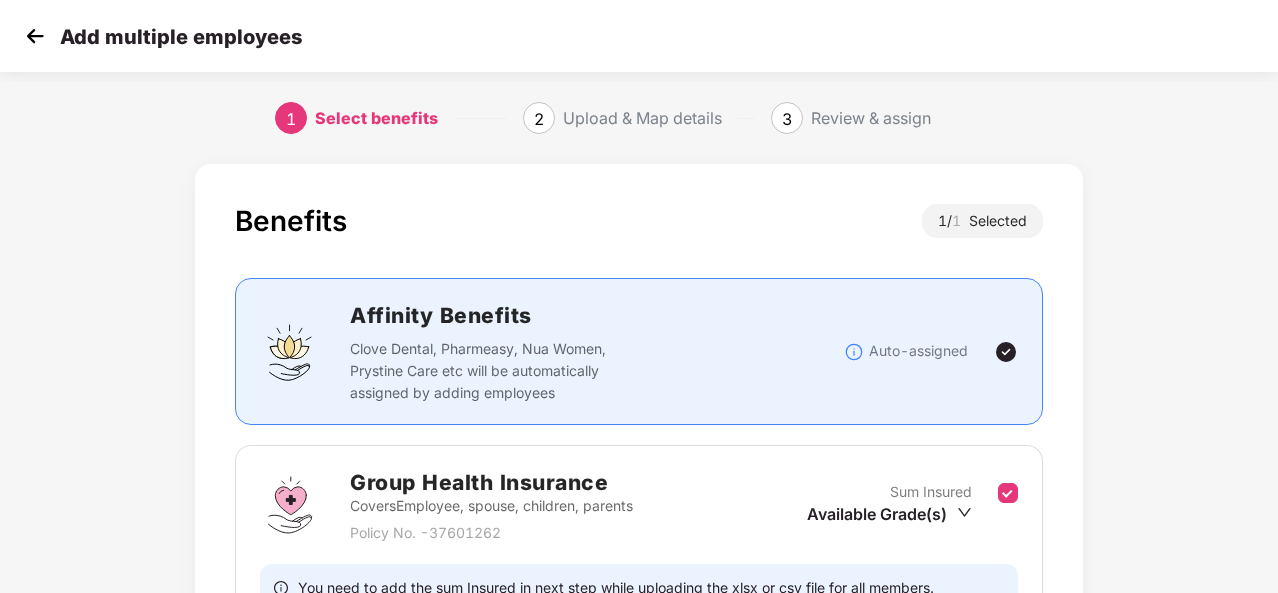 click at bounding box center (35, 36) 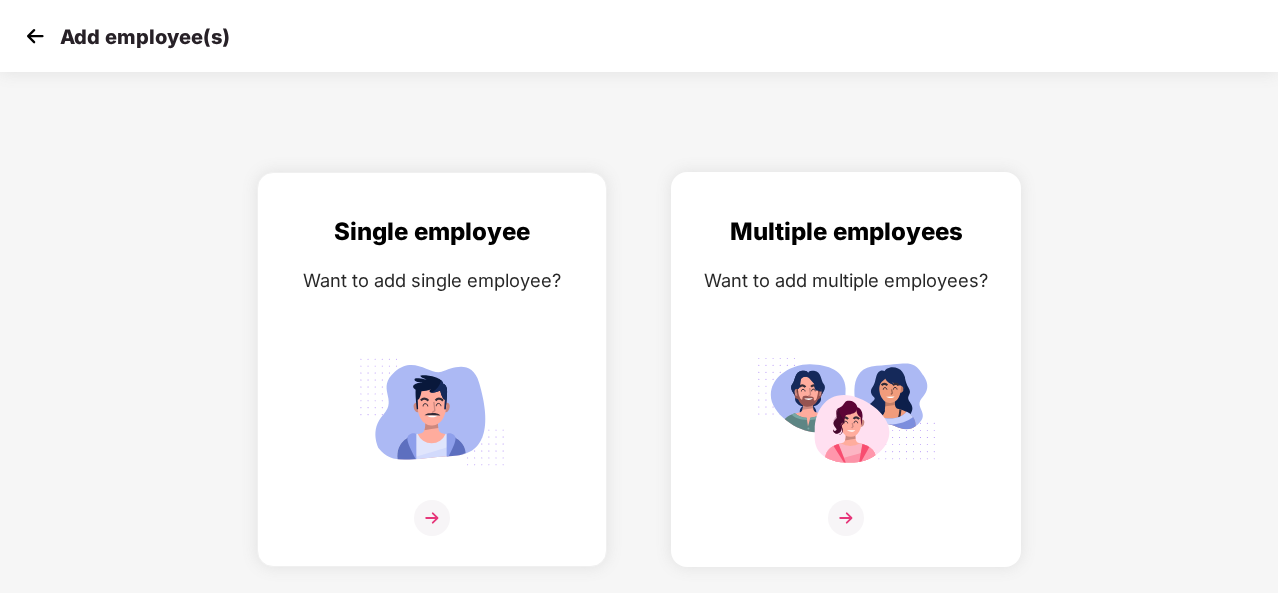 click at bounding box center (846, 518) 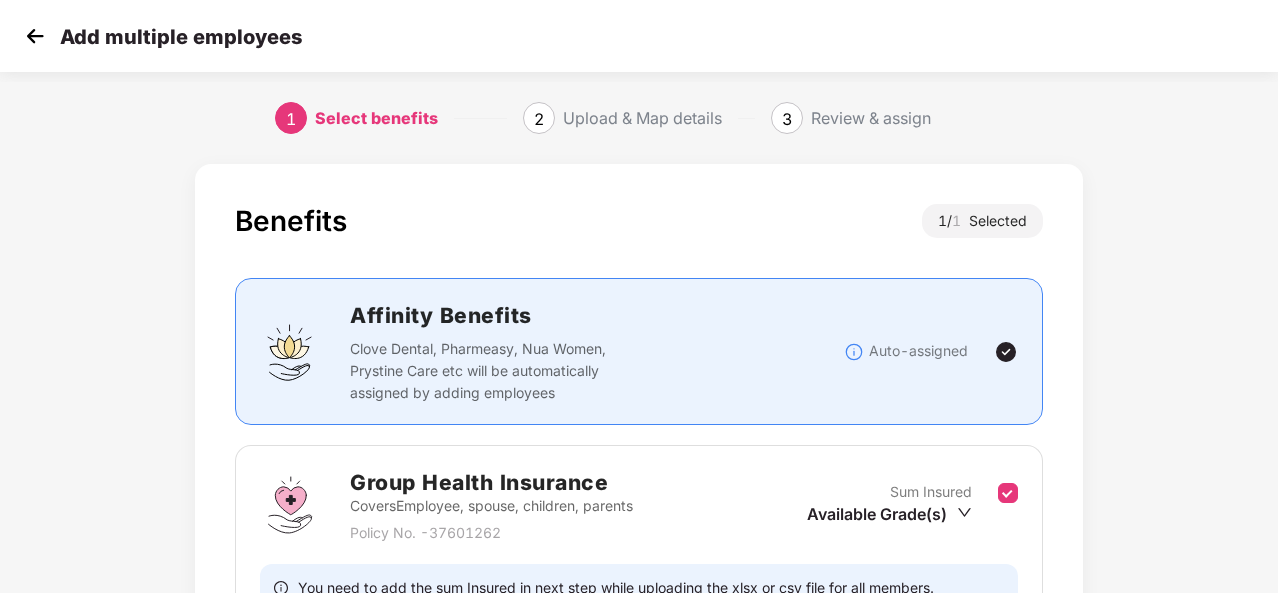 click at bounding box center [35, 36] 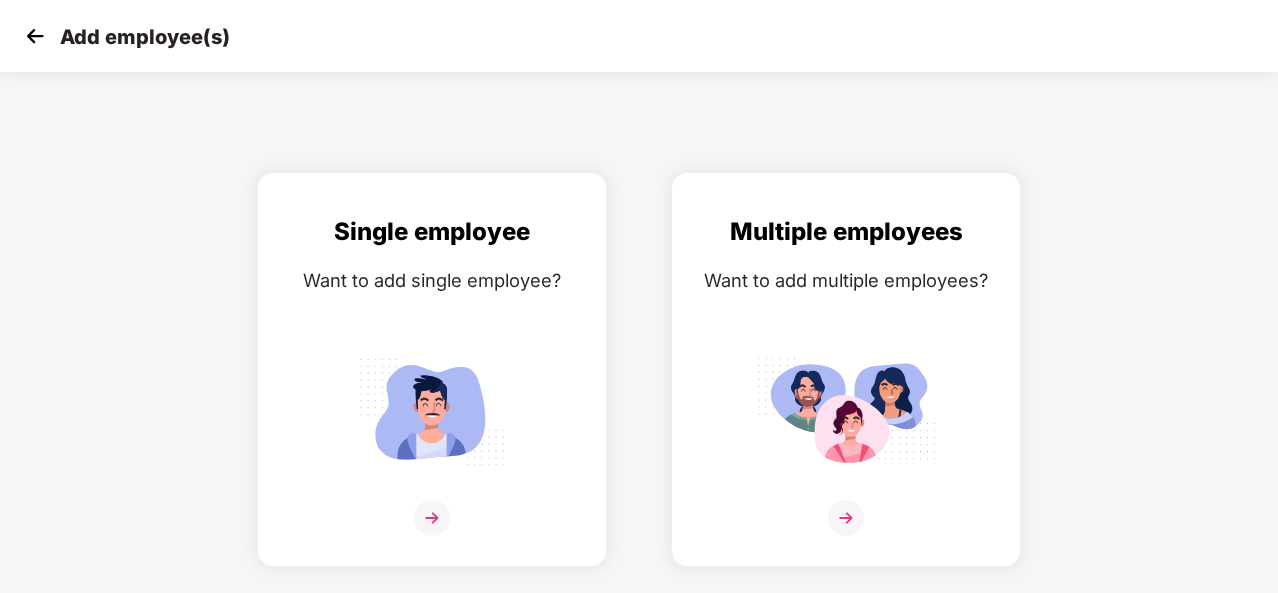 click at bounding box center [35, 36] 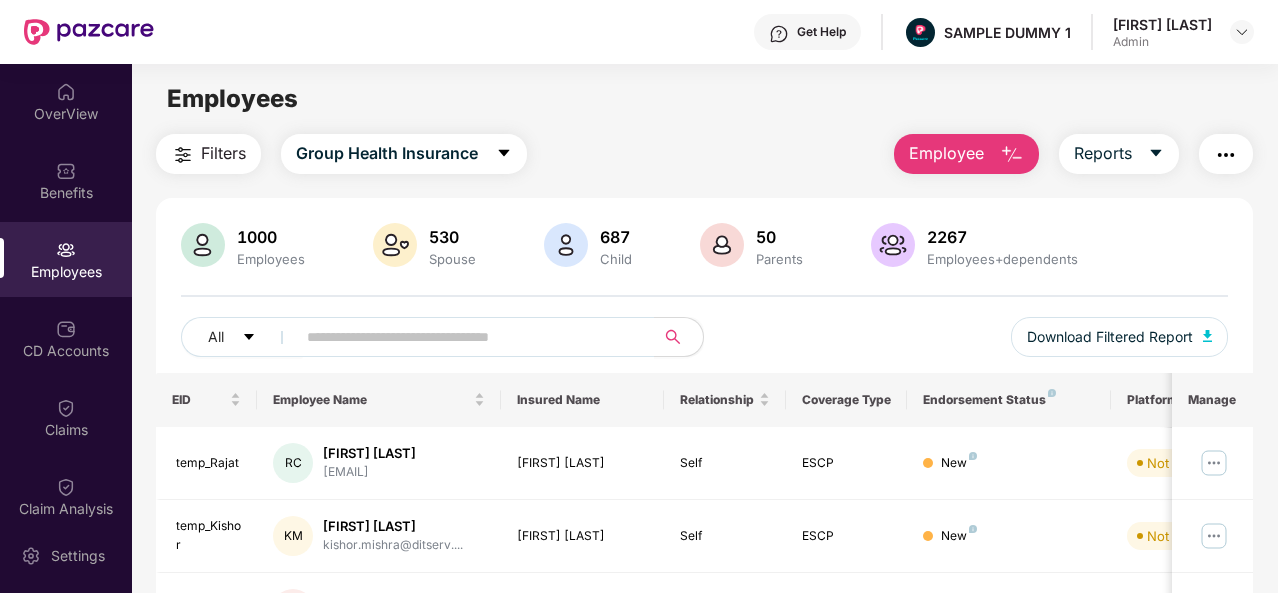 click on "Employee" at bounding box center (946, 153) 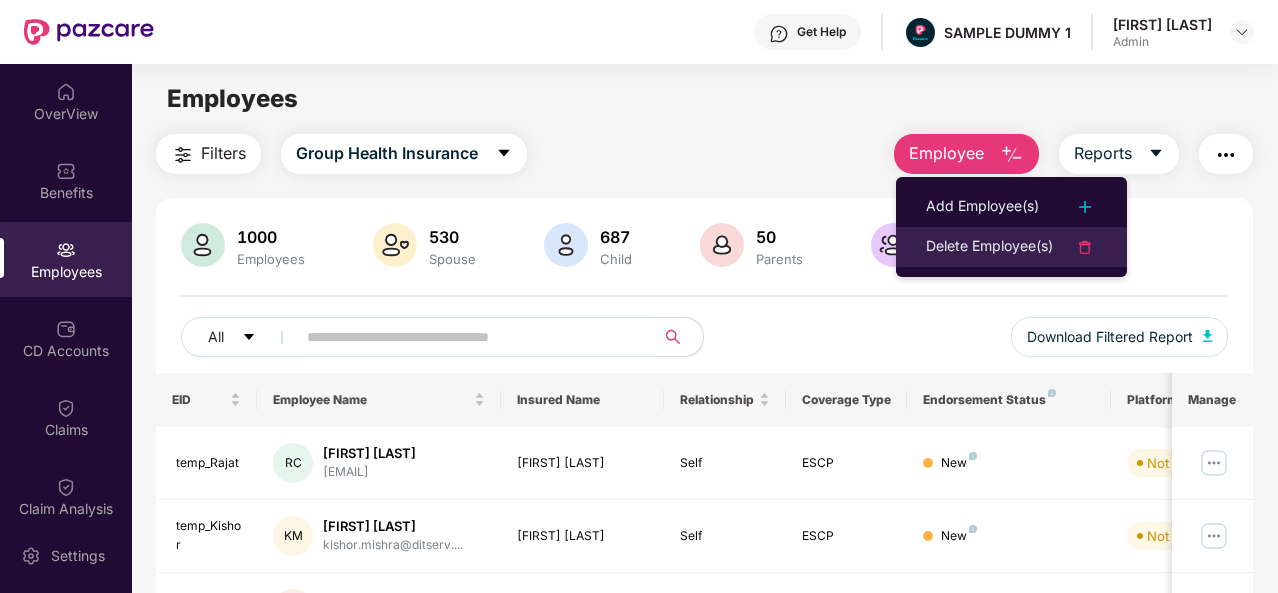click on "Delete Employee(s)" at bounding box center [989, 247] 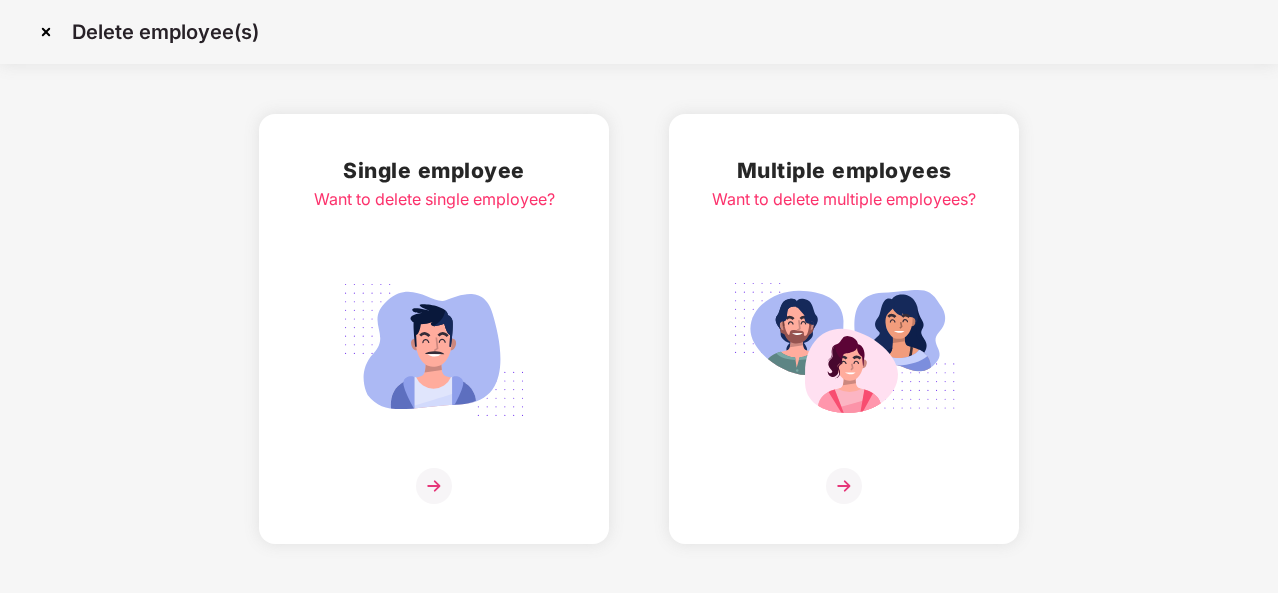 click at bounding box center [46, 32] 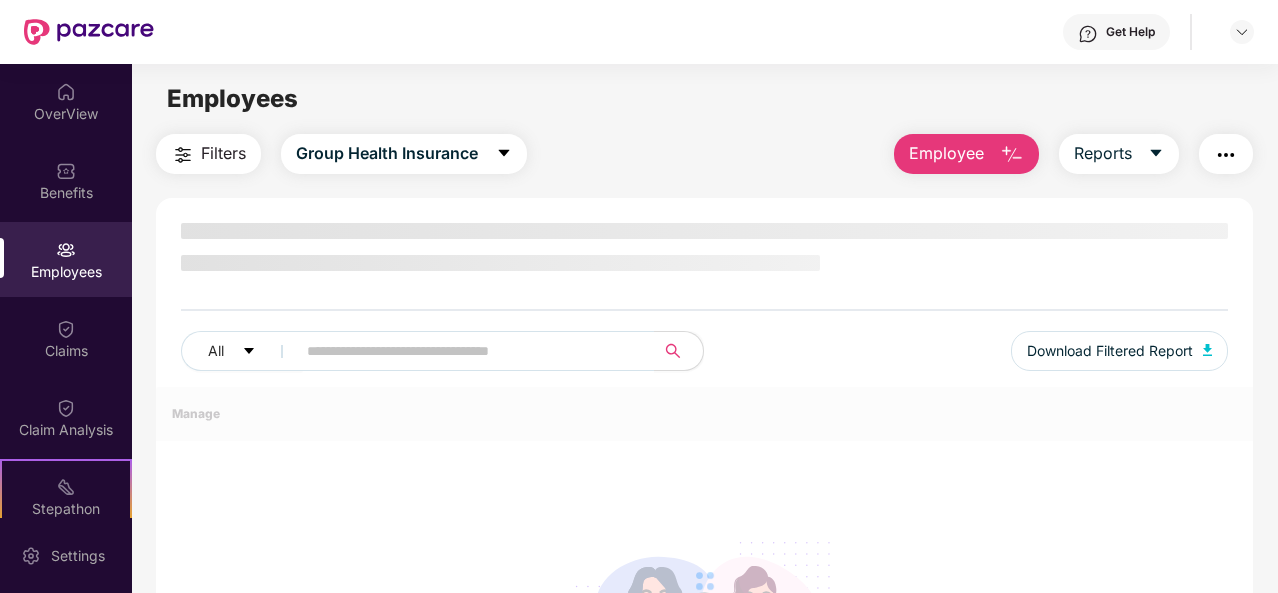 scroll, scrollTop: 0, scrollLeft: 0, axis: both 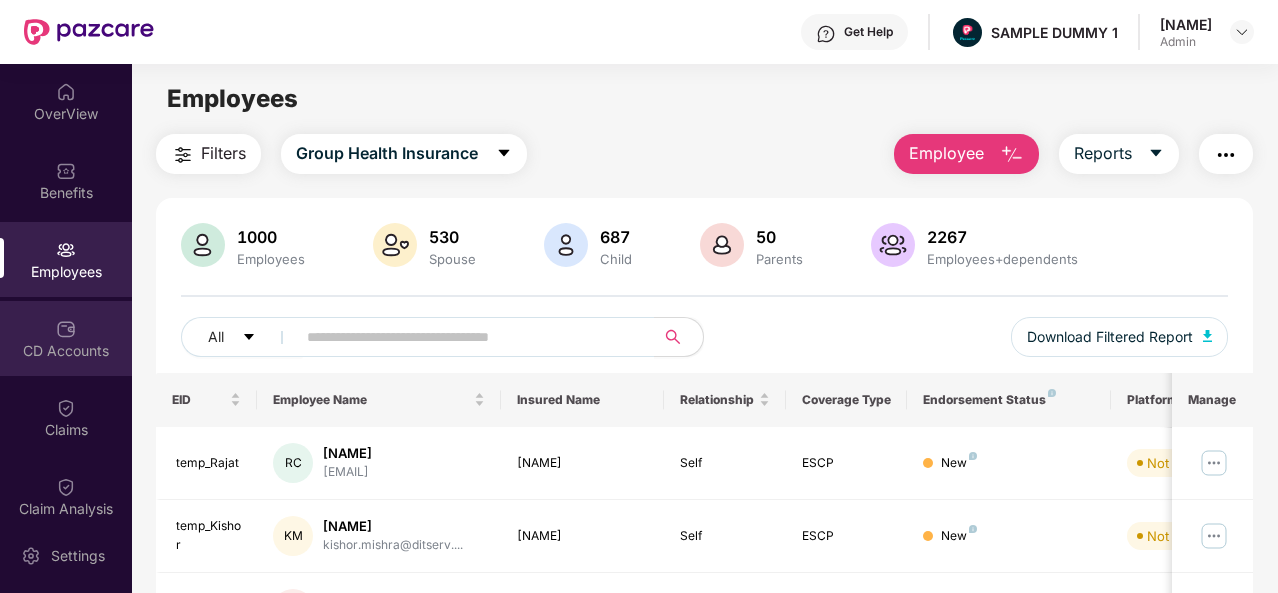 click at bounding box center [66, 329] 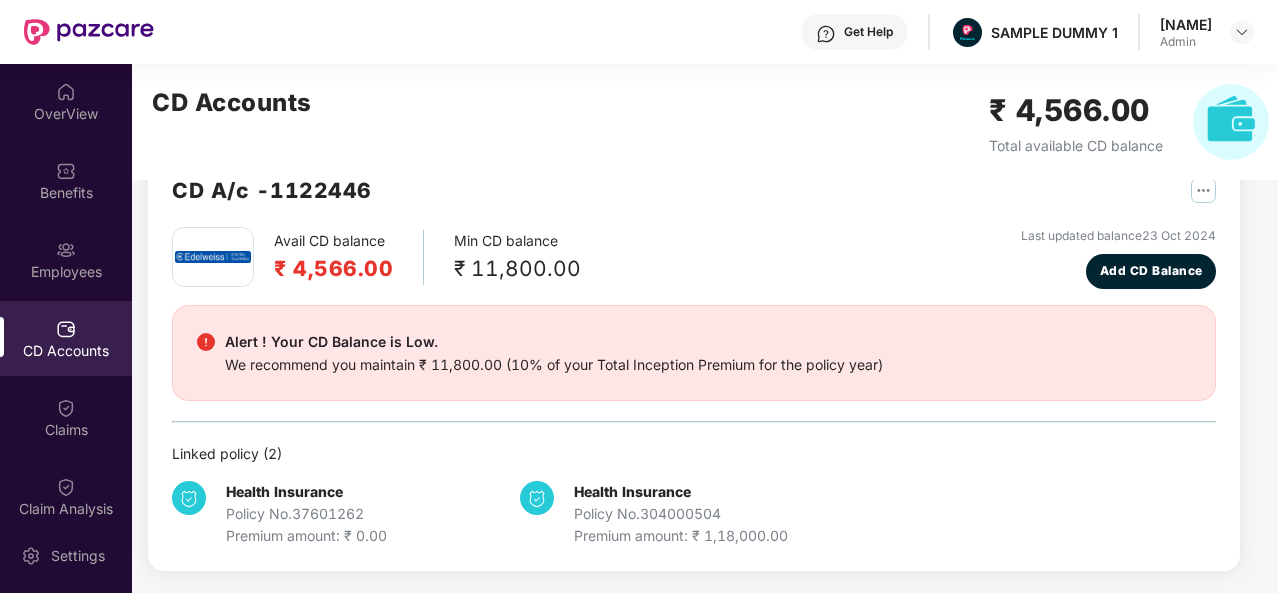 scroll, scrollTop: 53, scrollLeft: 0, axis: vertical 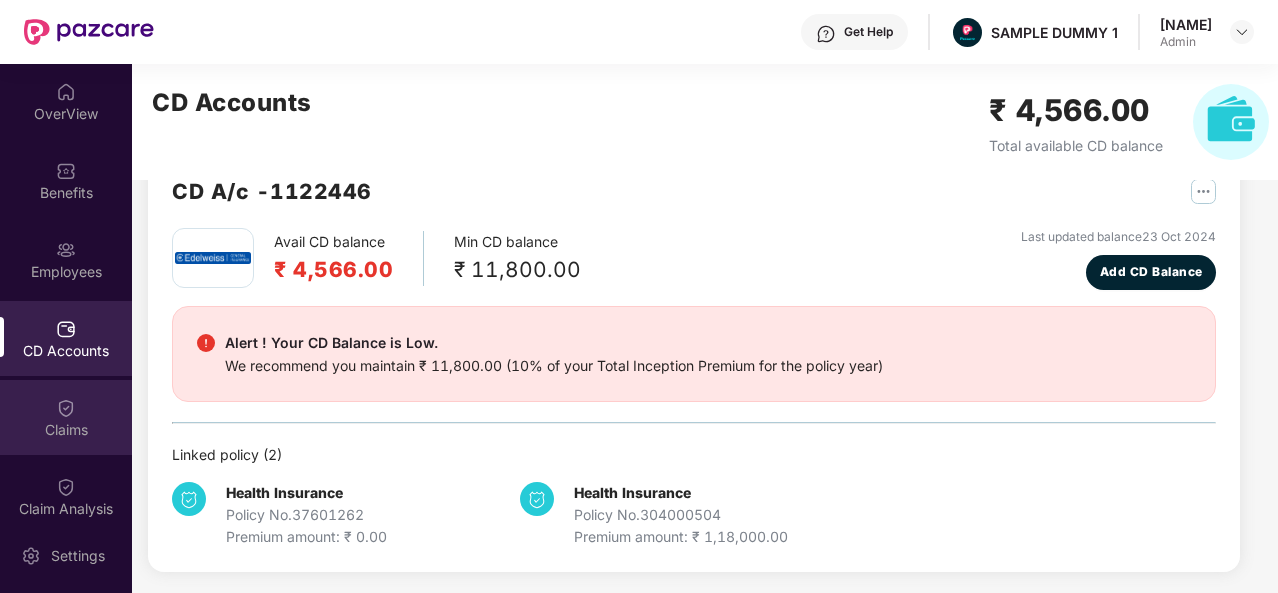 click on "Claims" at bounding box center [66, 417] 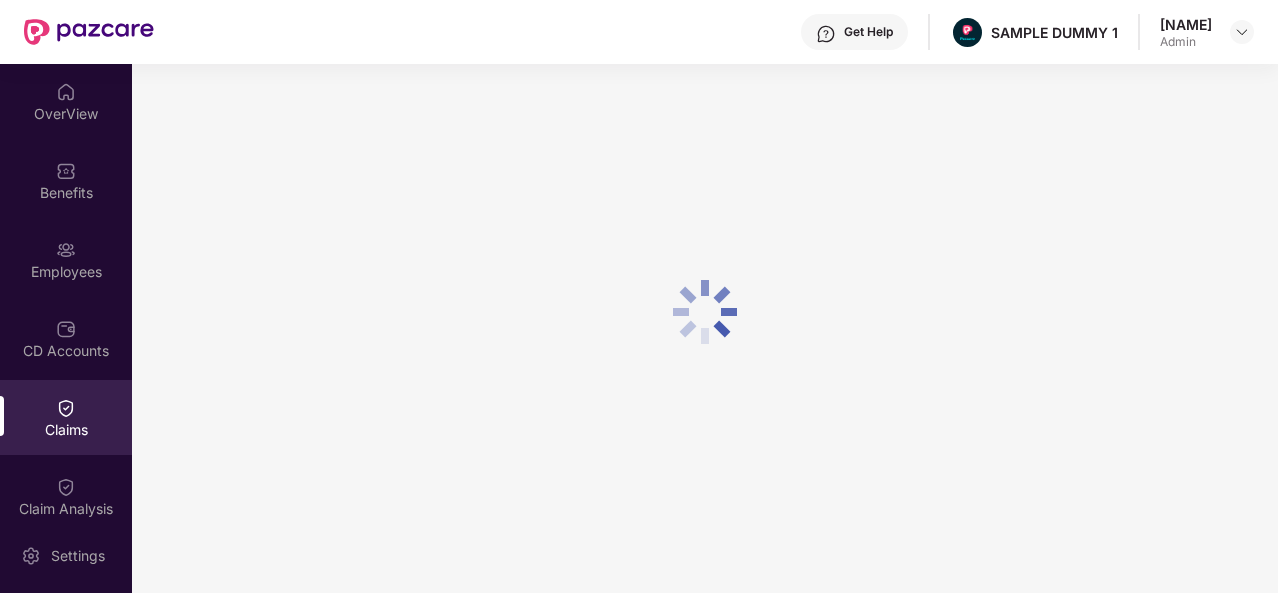 scroll, scrollTop: 53, scrollLeft: 0, axis: vertical 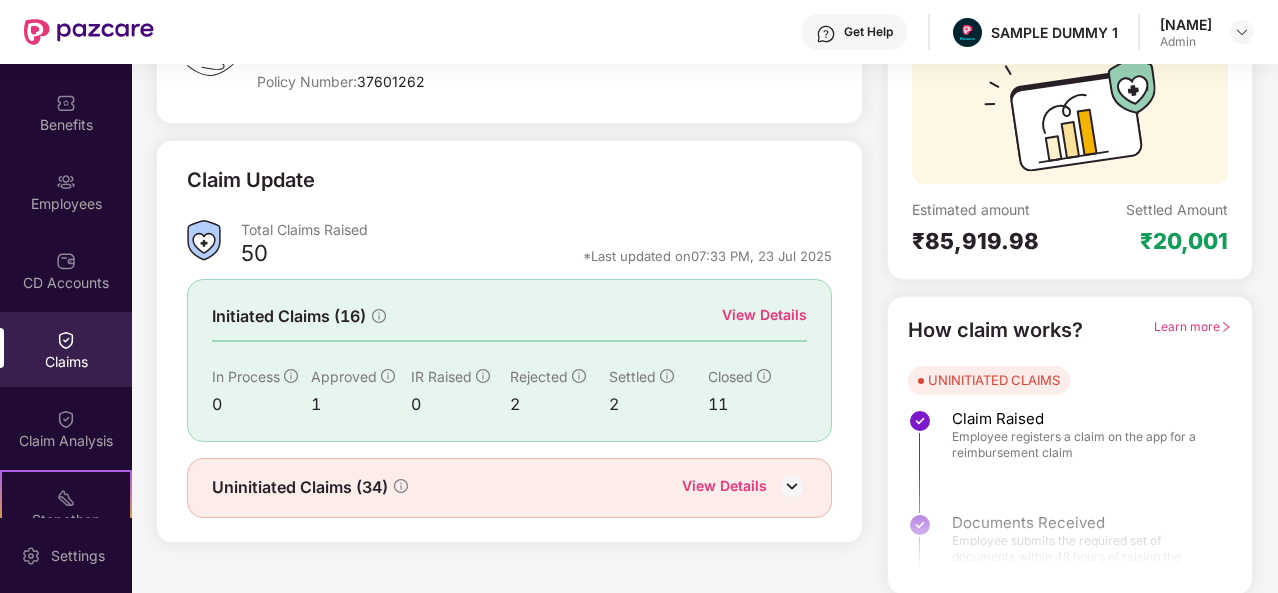 click at bounding box center (792, 486) 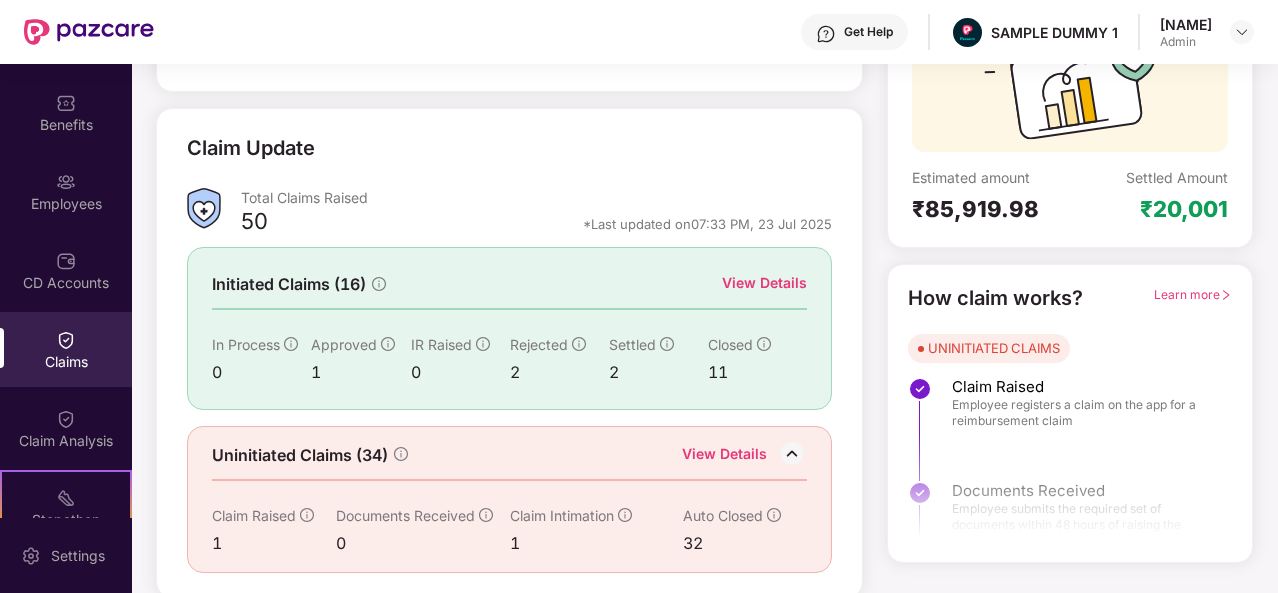 scroll, scrollTop: 0, scrollLeft: 0, axis: both 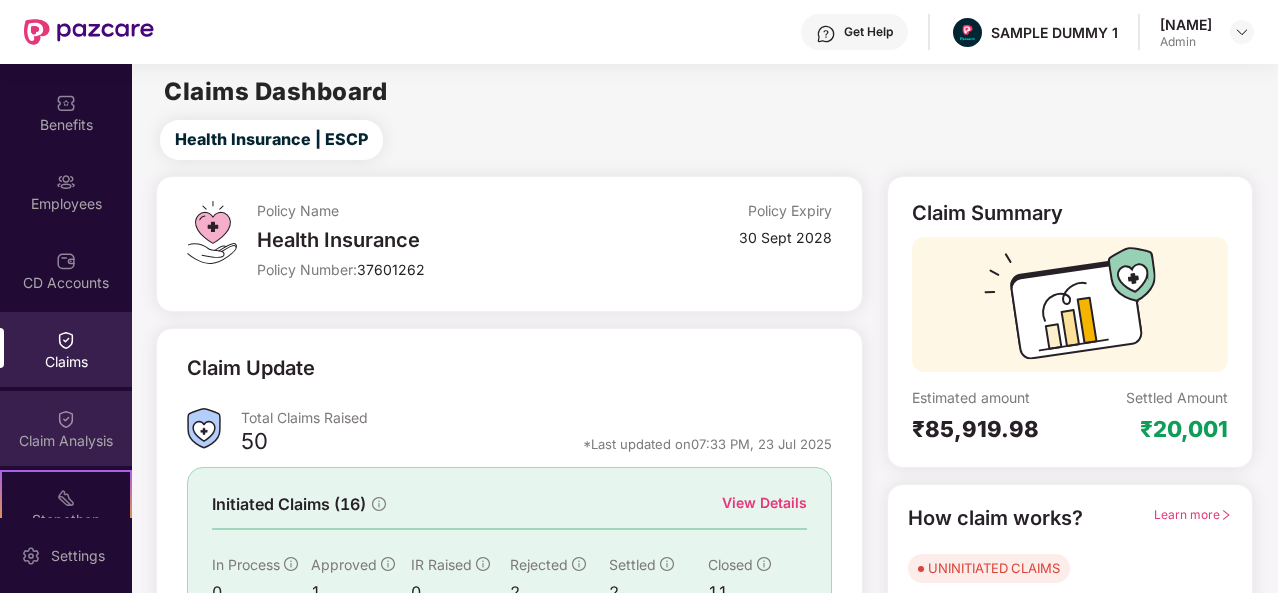 click on "Claim Analysis" at bounding box center [66, 428] 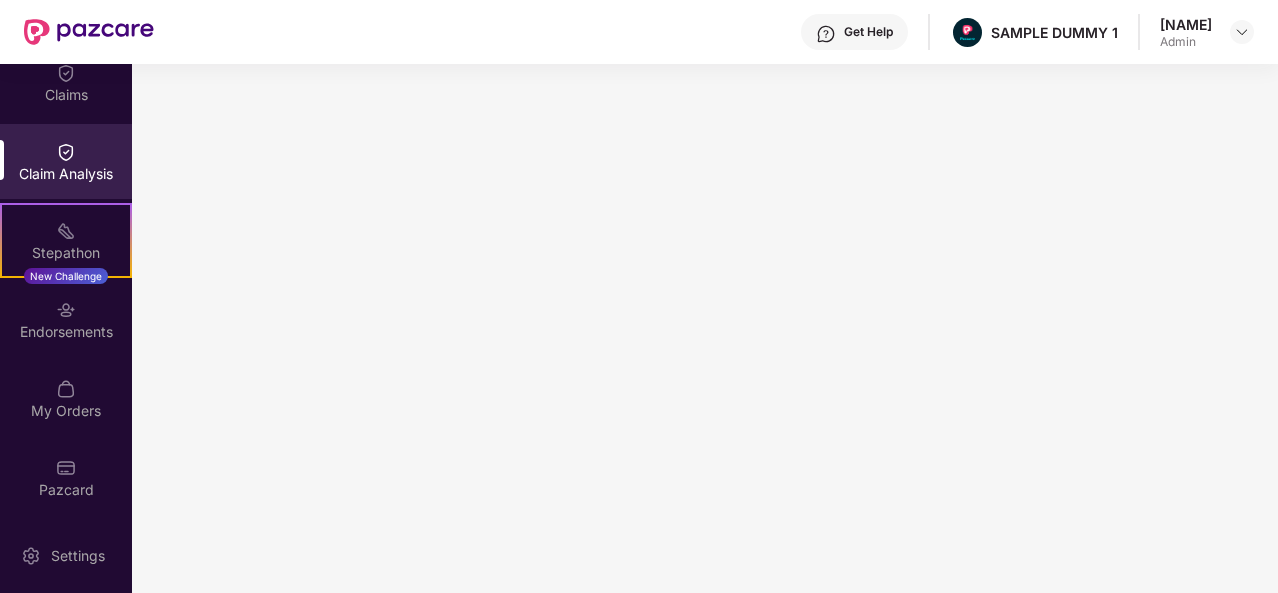 scroll, scrollTop: 335, scrollLeft: 0, axis: vertical 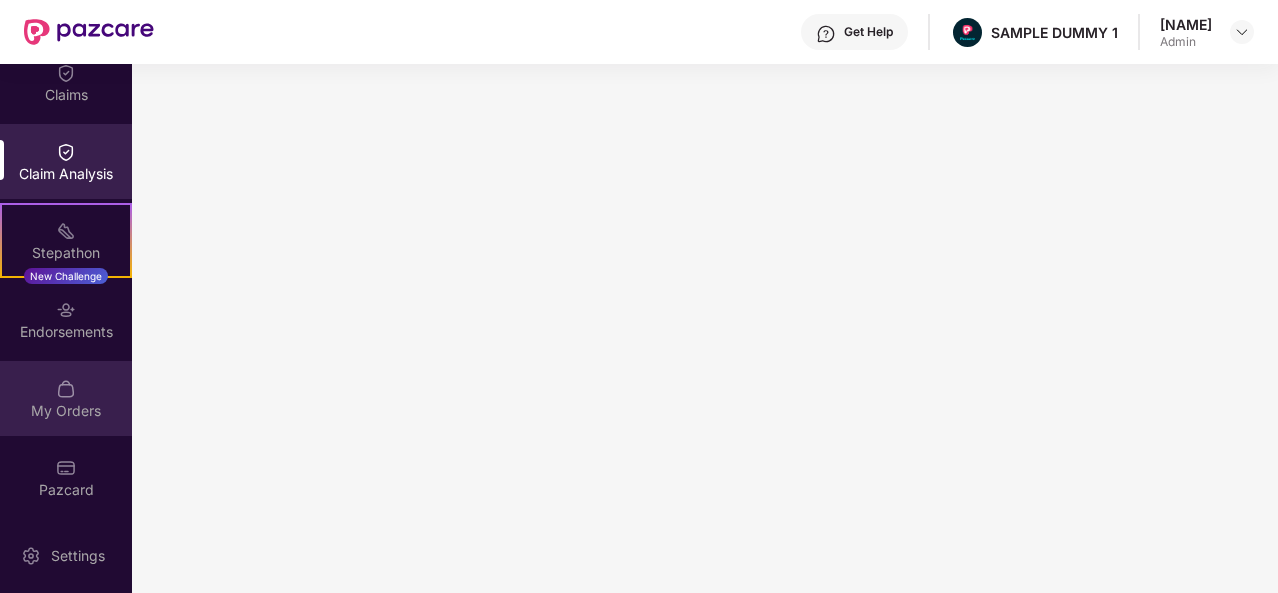 click on "My Orders" at bounding box center [66, 411] 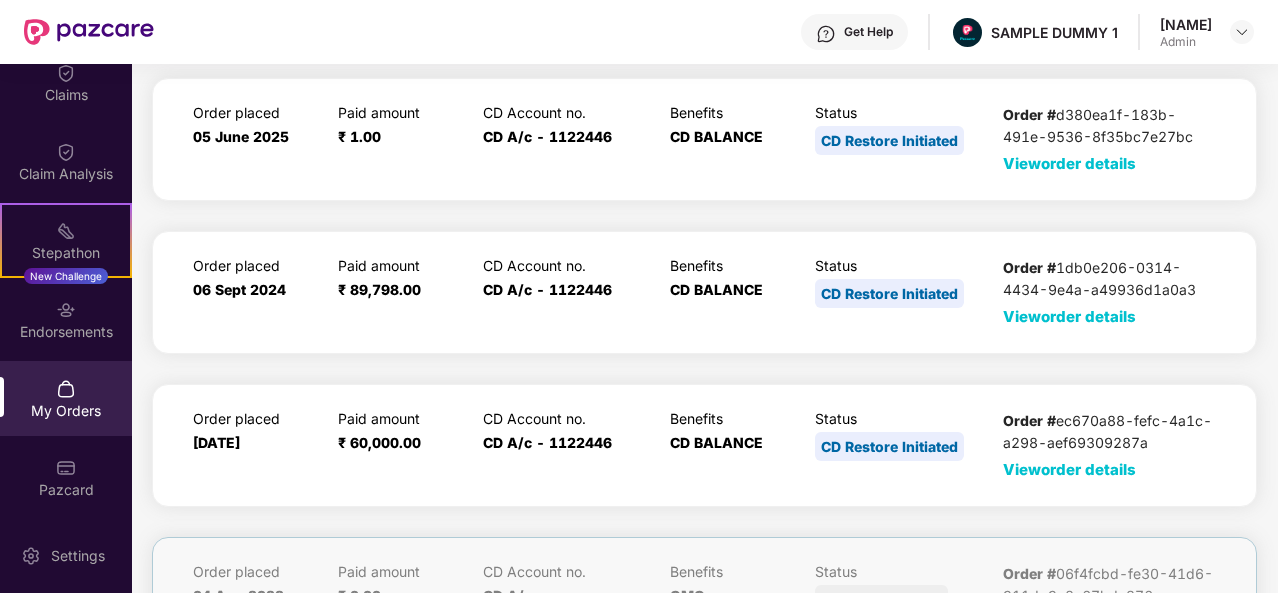 scroll, scrollTop: 0, scrollLeft: 0, axis: both 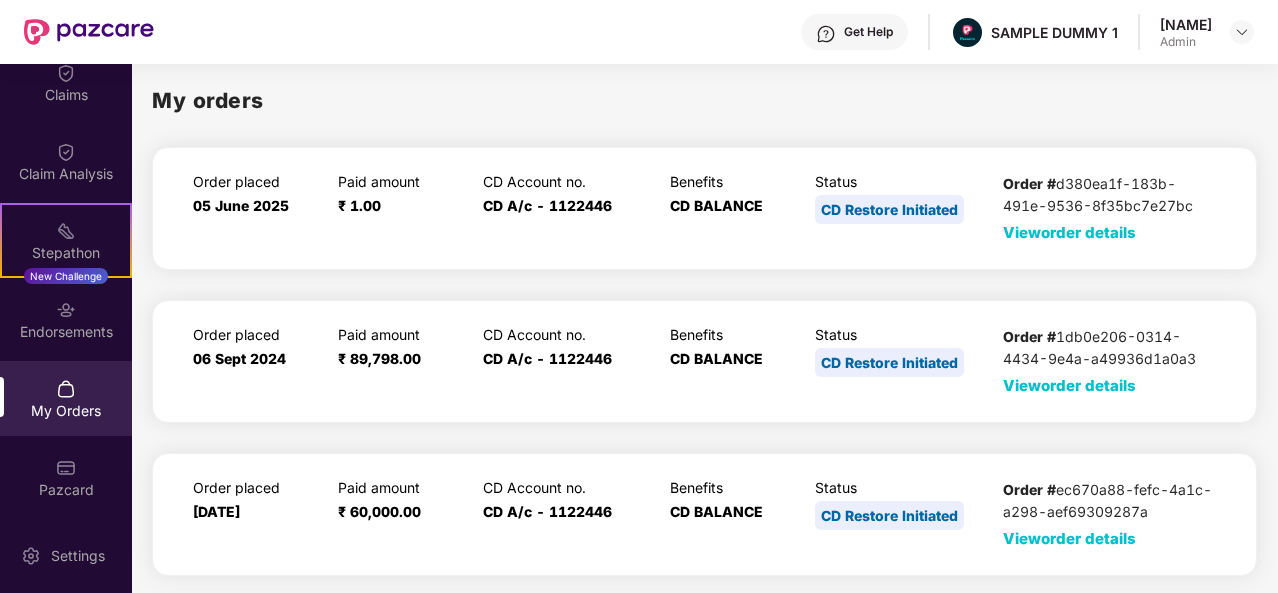 click on "Order placed 05 June 2025 Paid amount ₹ 1.00 CD Account no. CD A/c - 1122446 Benefits CD BALANCE Status CD Restore Initiated Order #  d380ea1f-183b-491e-9536-8f35bc7e27bc View  order details" at bounding box center [704, 208] 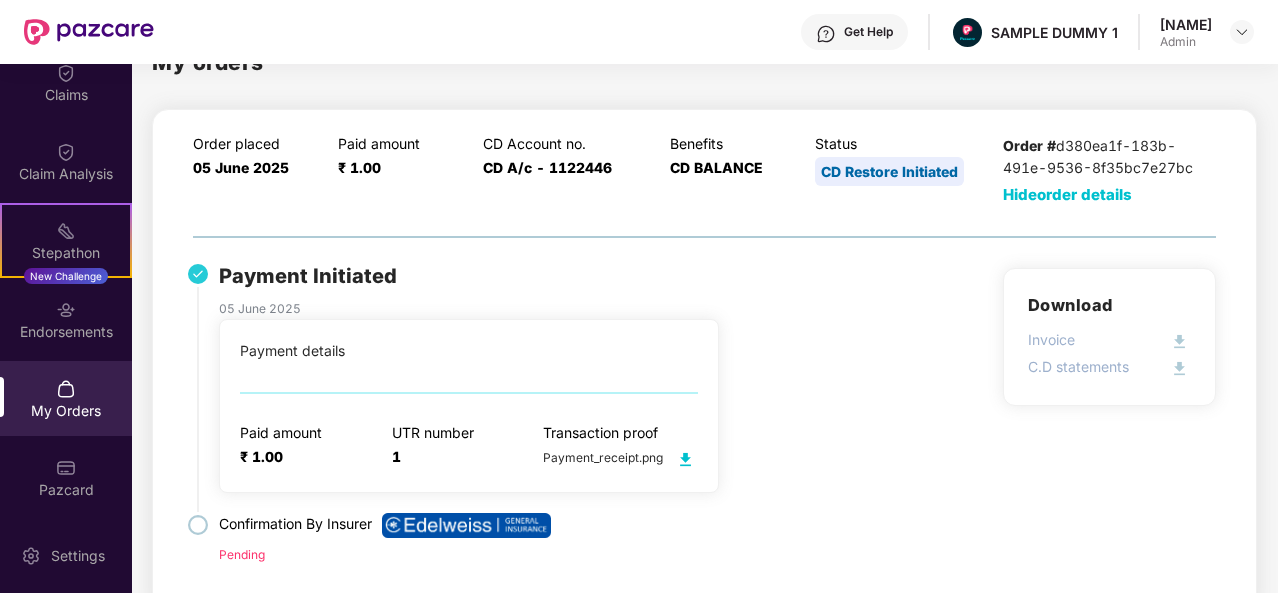 scroll, scrollTop: 33, scrollLeft: 0, axis: vertical 